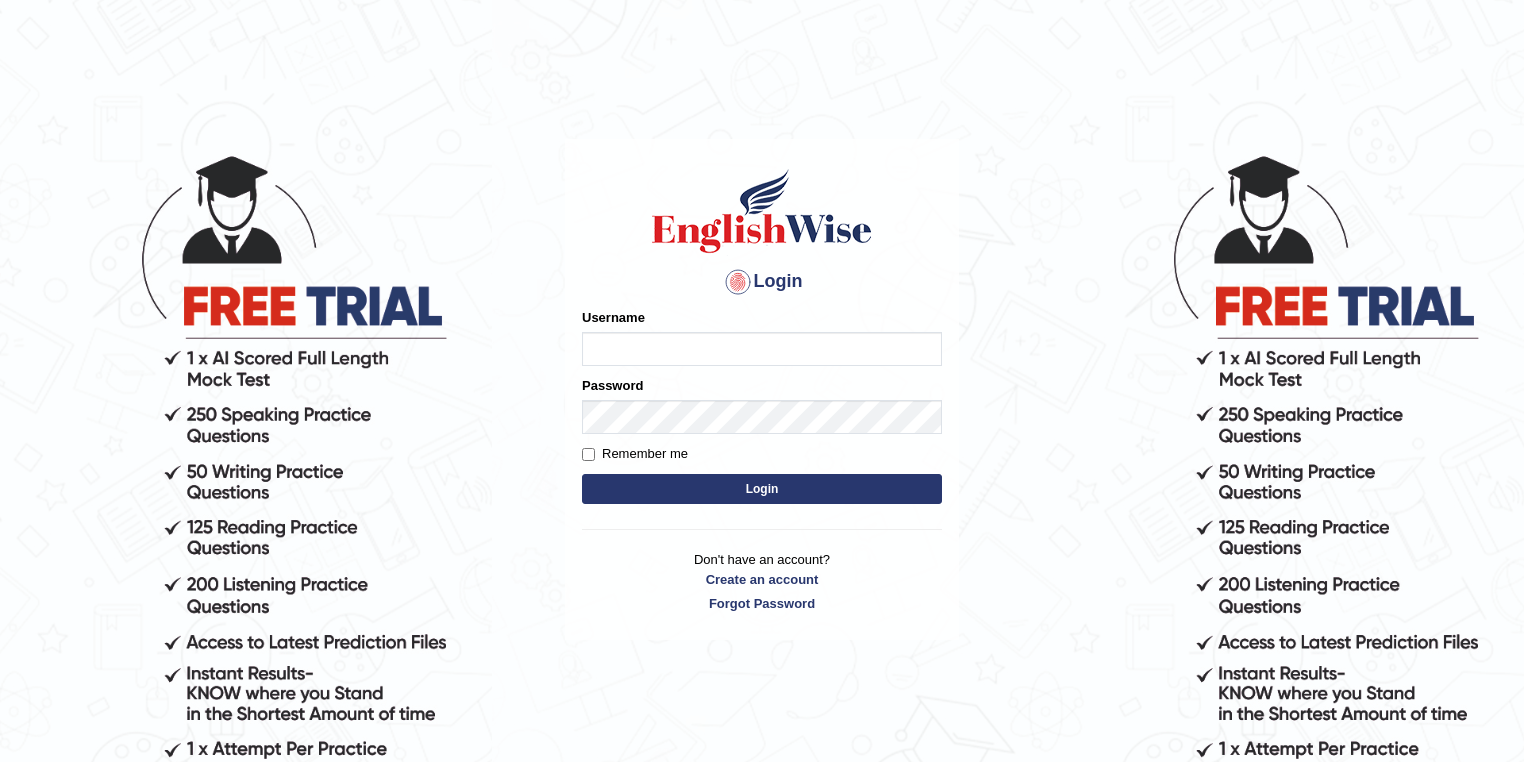 scroll, scrollTop: 0, scrollLeft: 0, axis: both 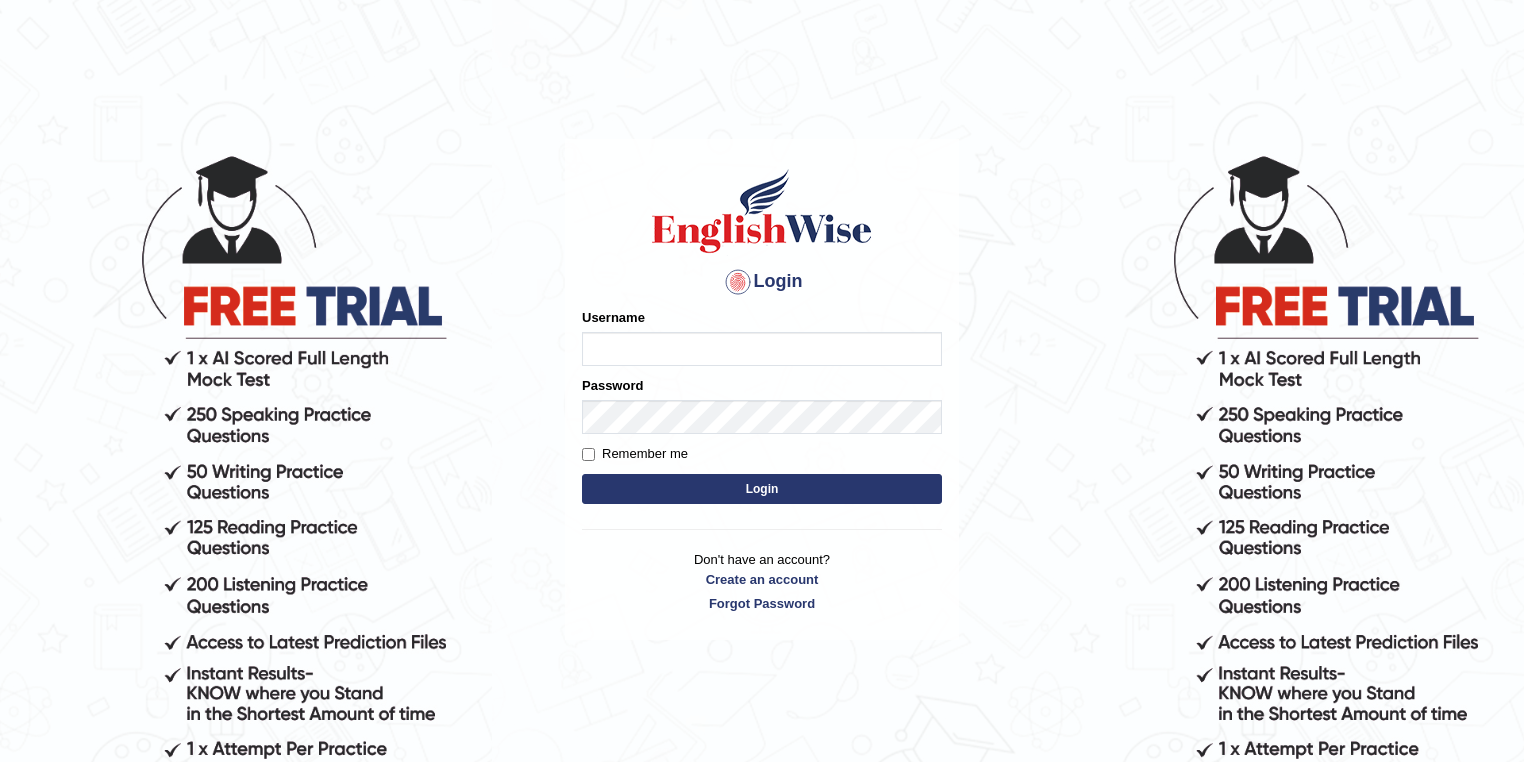 click on "Username" at bounding box center (762, 349) 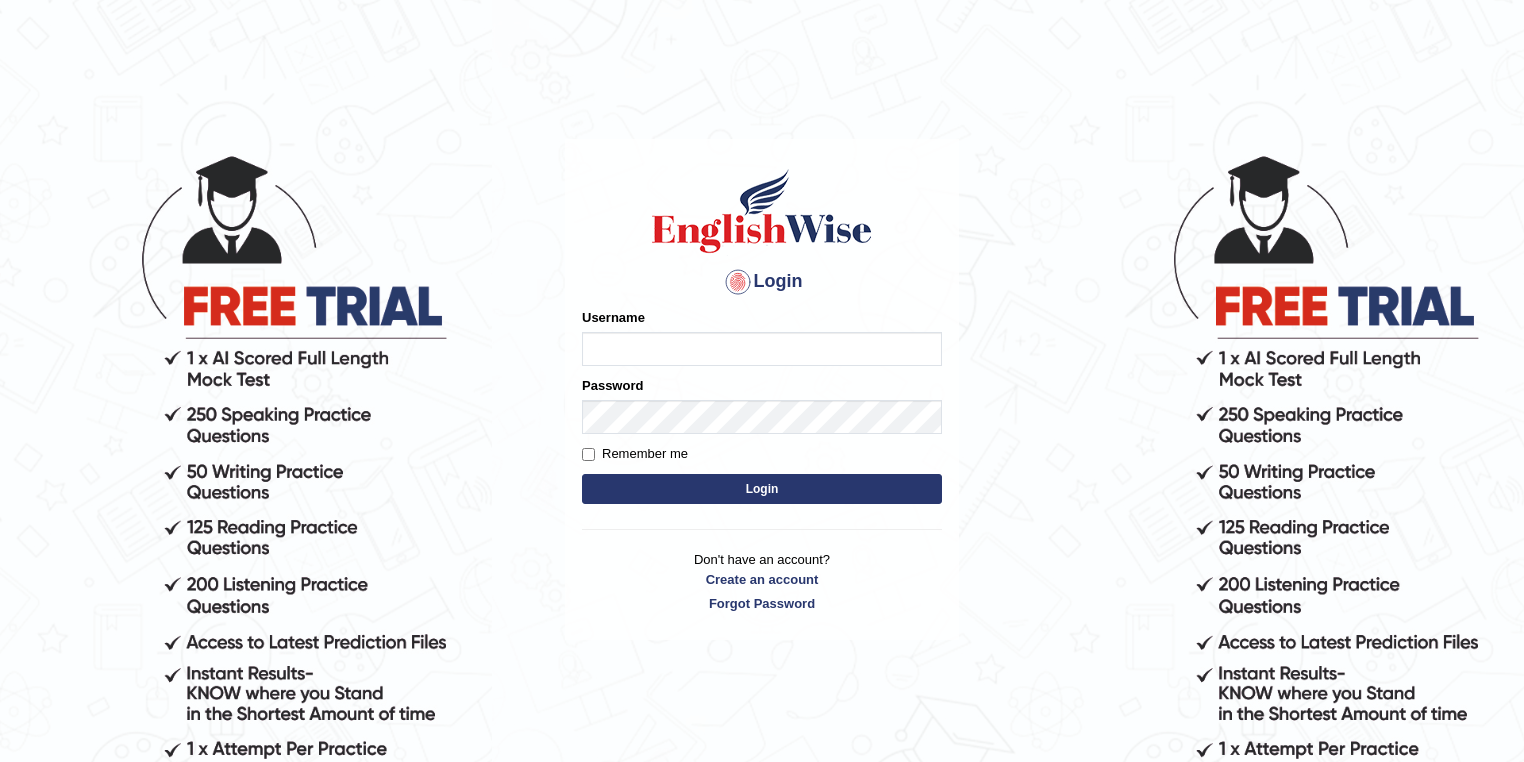 type on "Biagc" 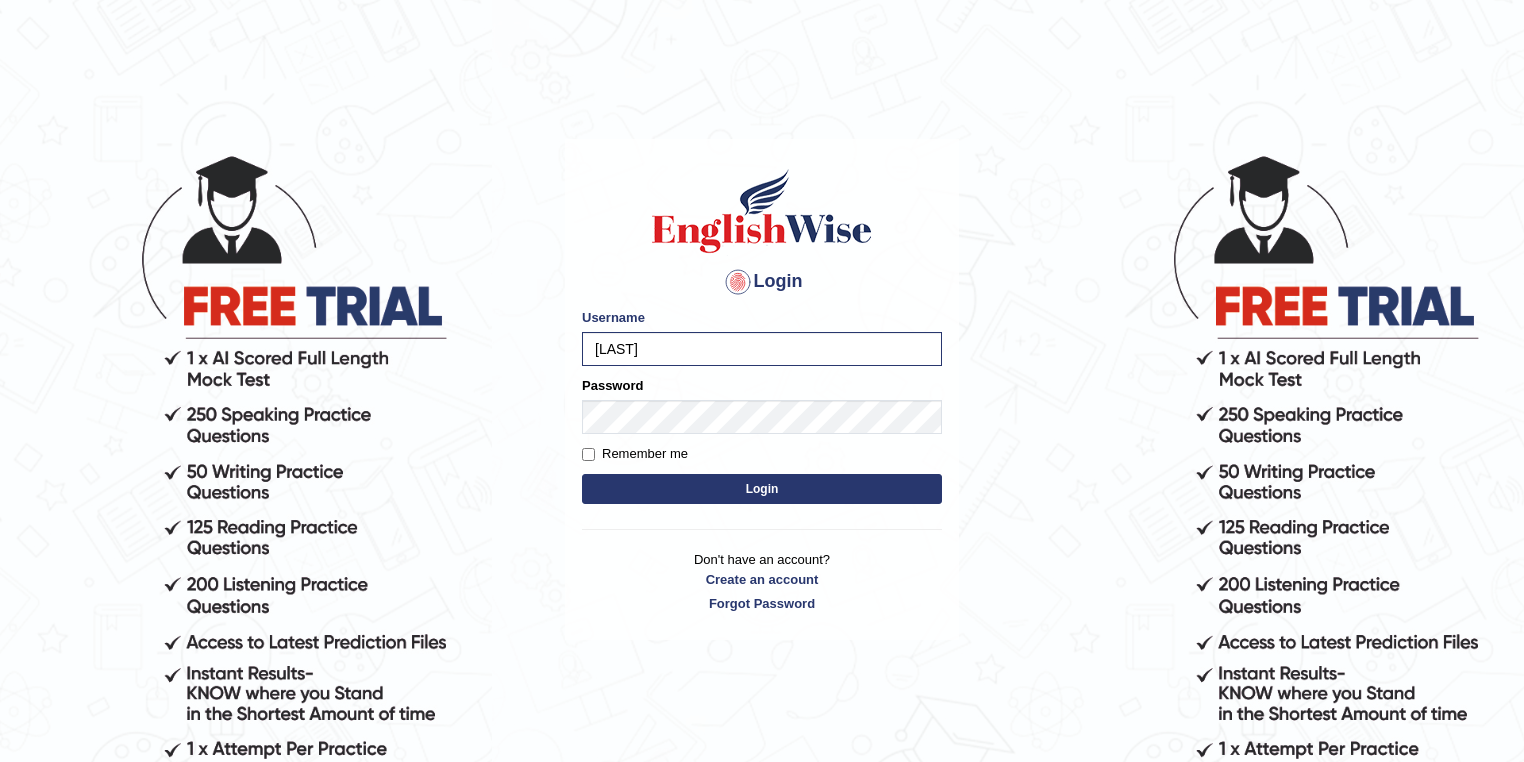 click on "Biagc" at bounding box center [762, 349] 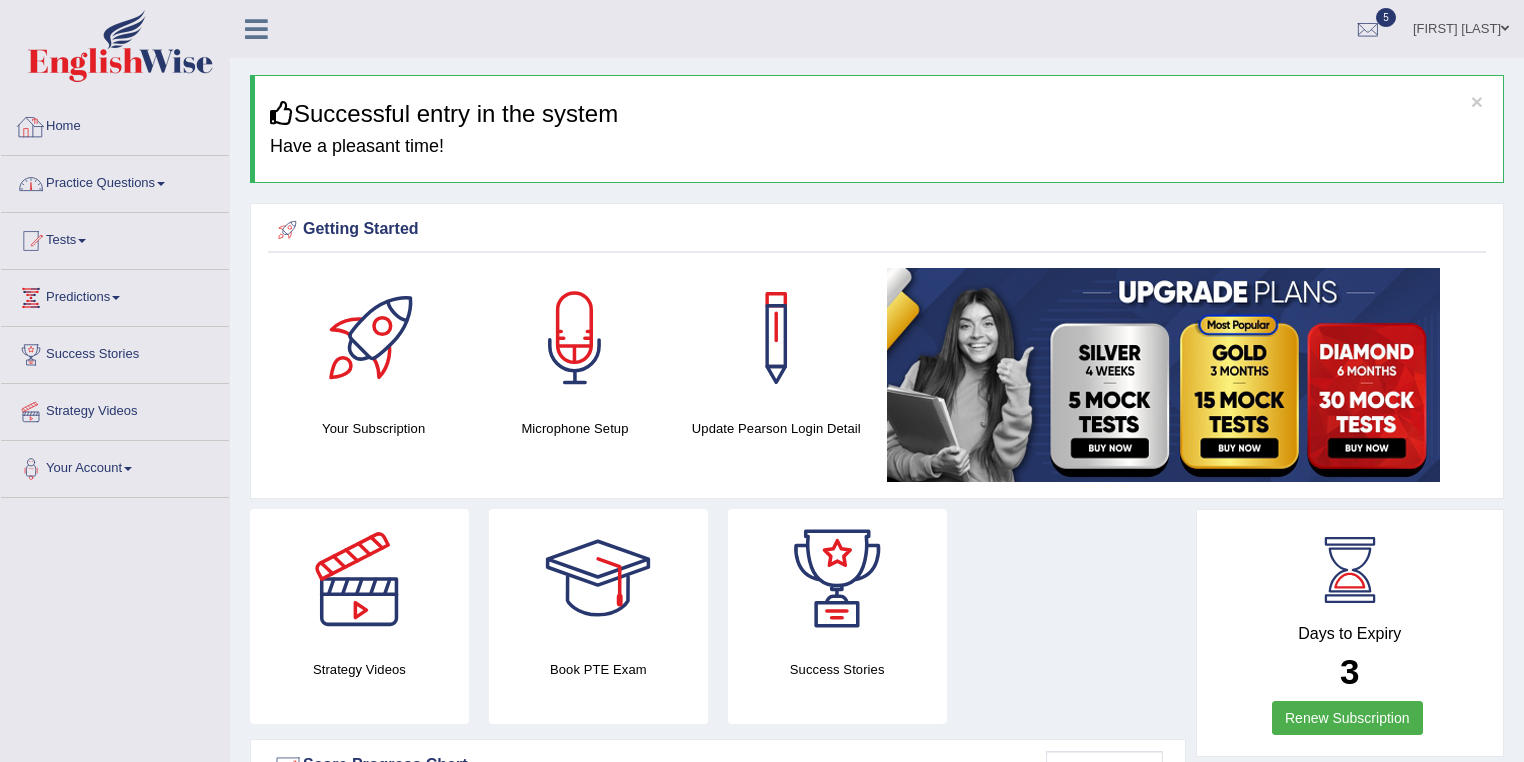 scroll, scrollTop: 0, scrollLeft: 0, axis: both 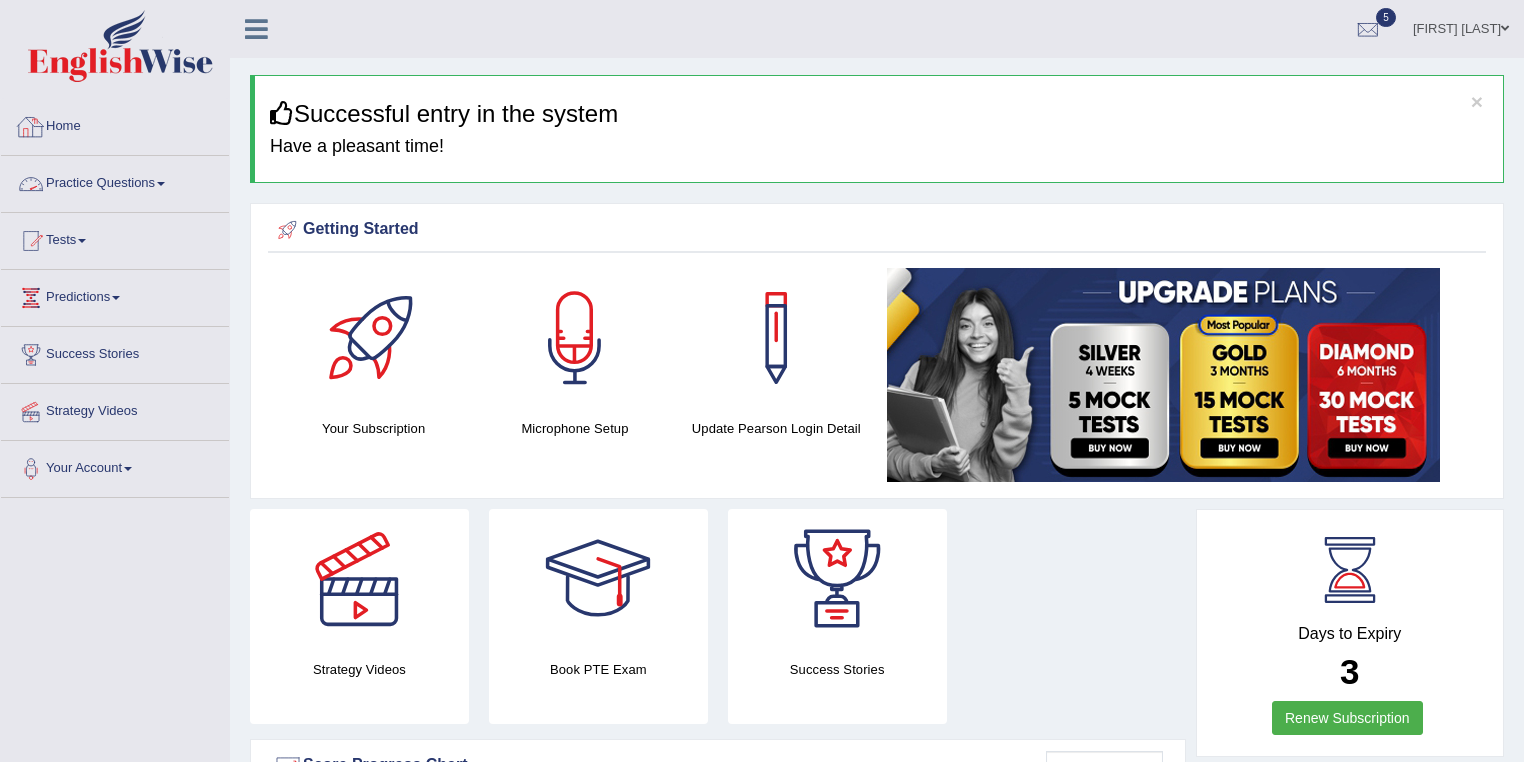 click on "Practice Questions" at bounding box center (115, 181) 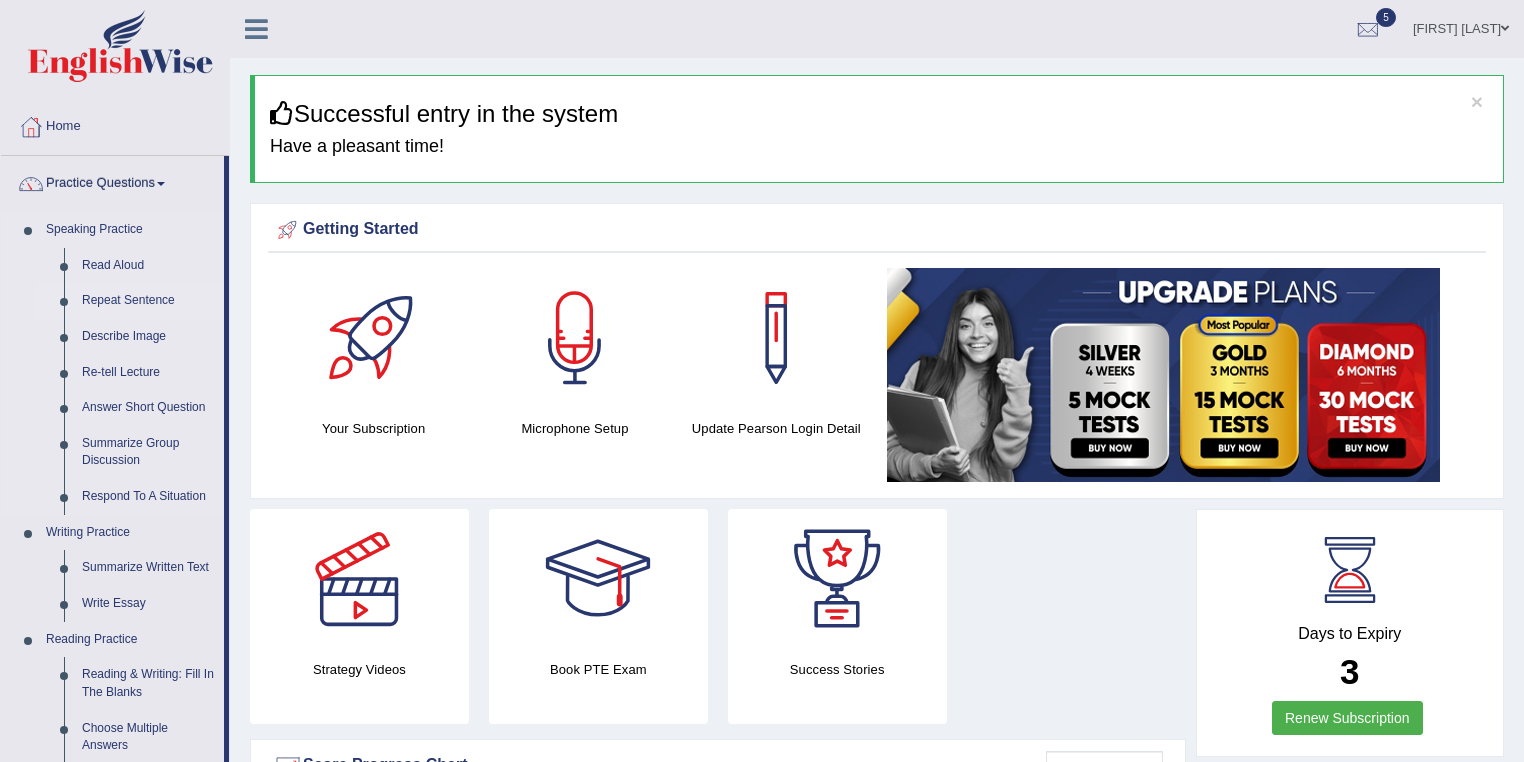 click on "Repeat Sentence" at bounding box center [148, 301] 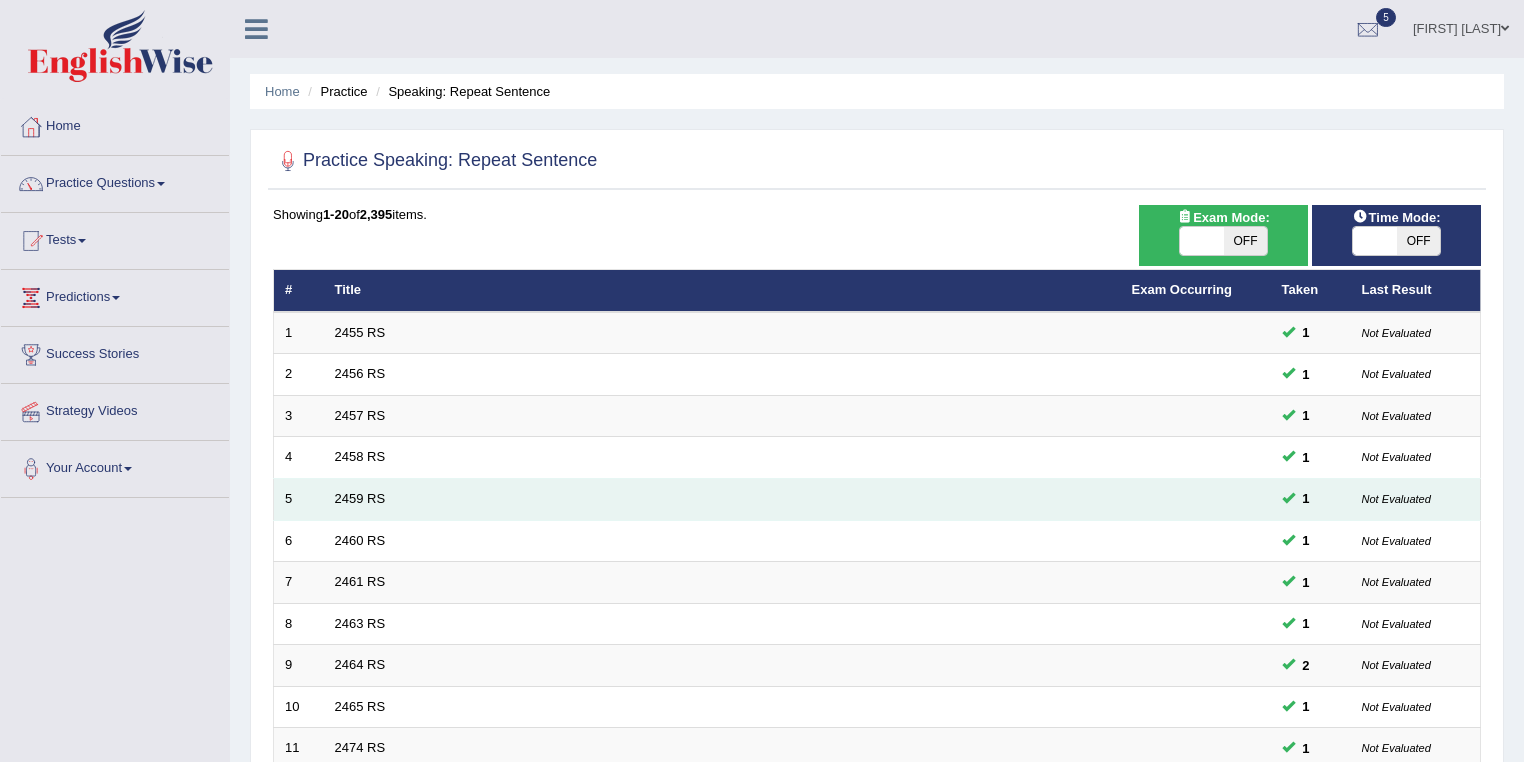 scroll, scrollTop: 400, scrollLeft: 0, axis: vertical 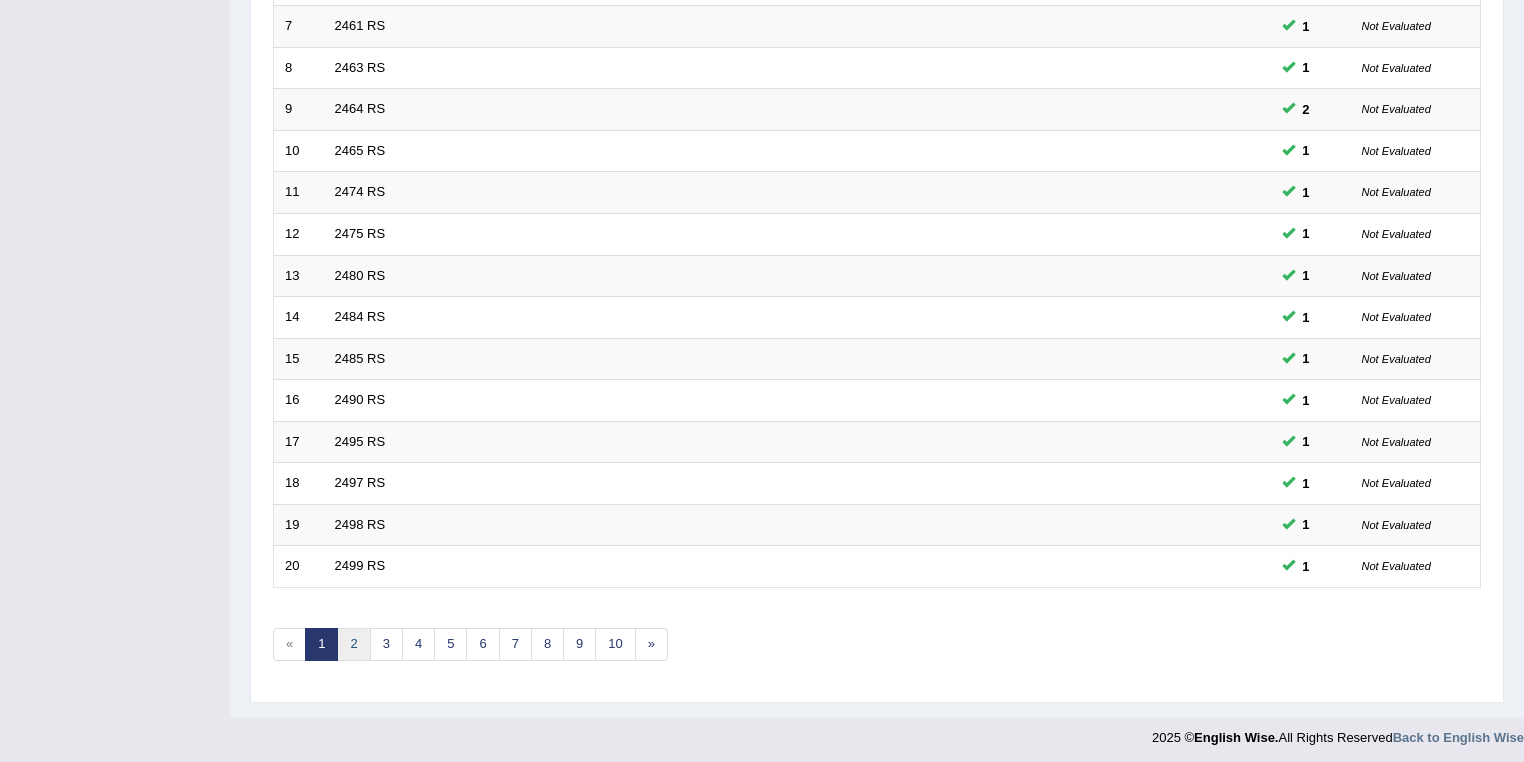 click on "2" at bounding box center [353, 644] 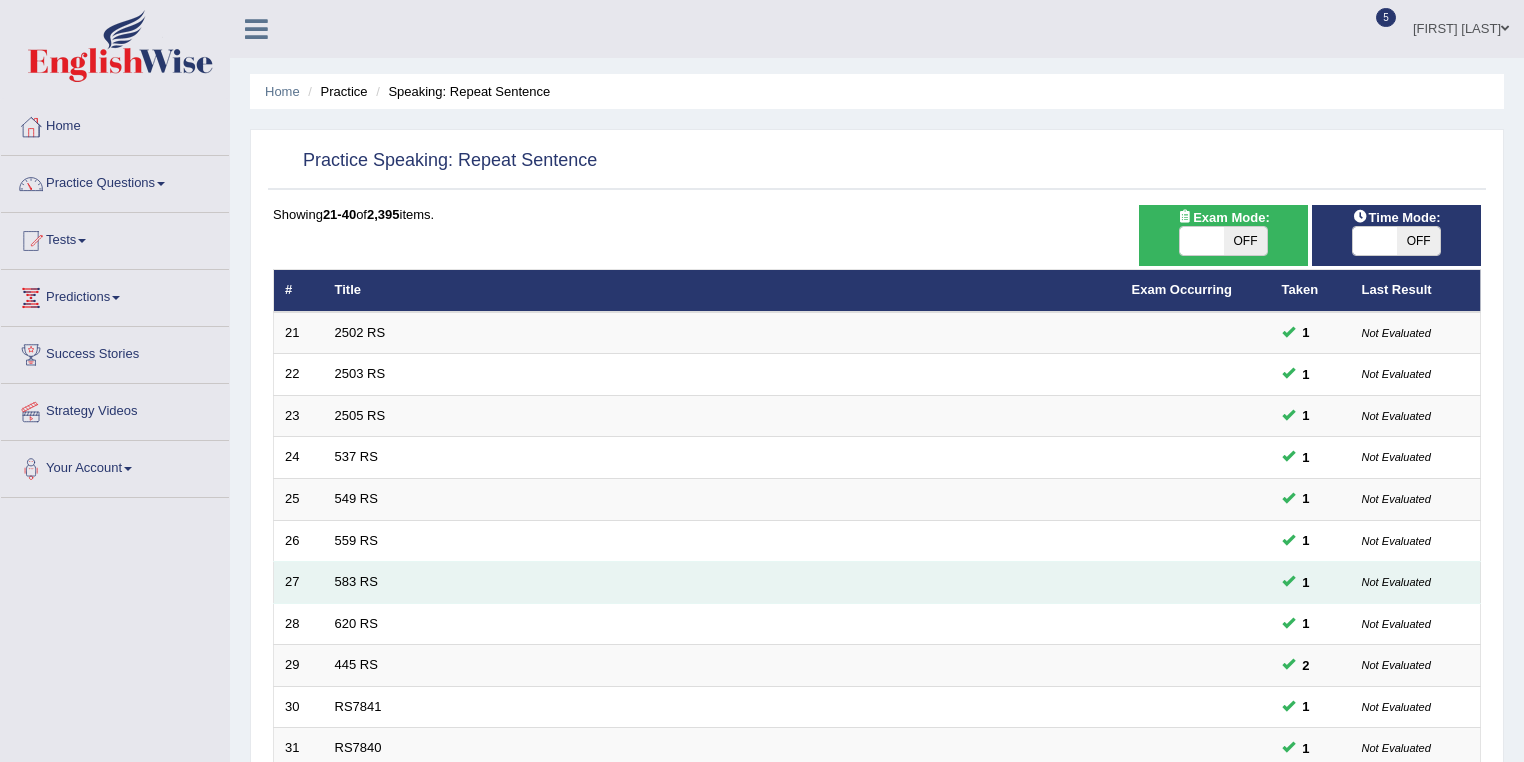 scroll, scrollTop: 0, scrollLeft: 0, axis: both 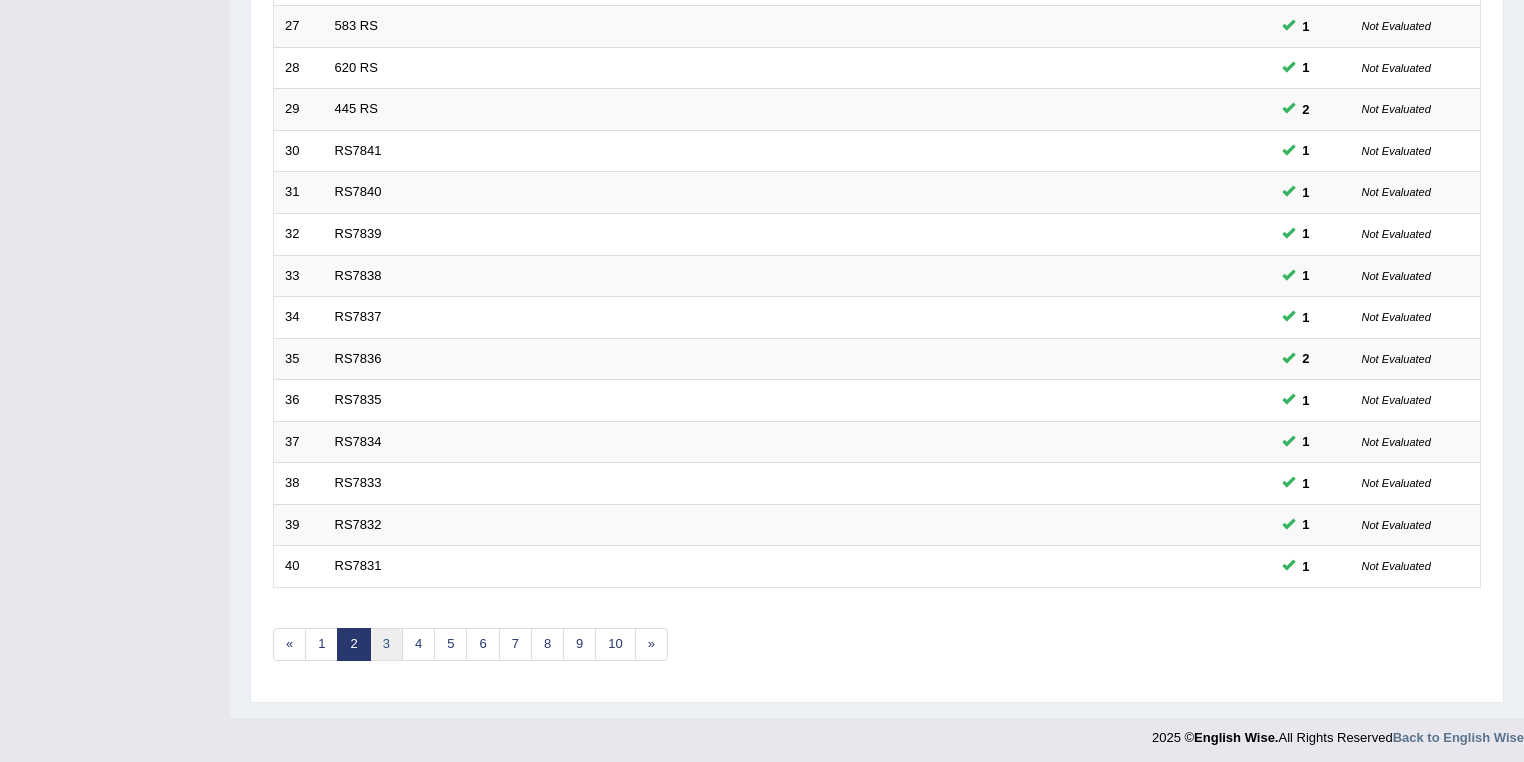 click on "3" at bounding box center [386, 644] 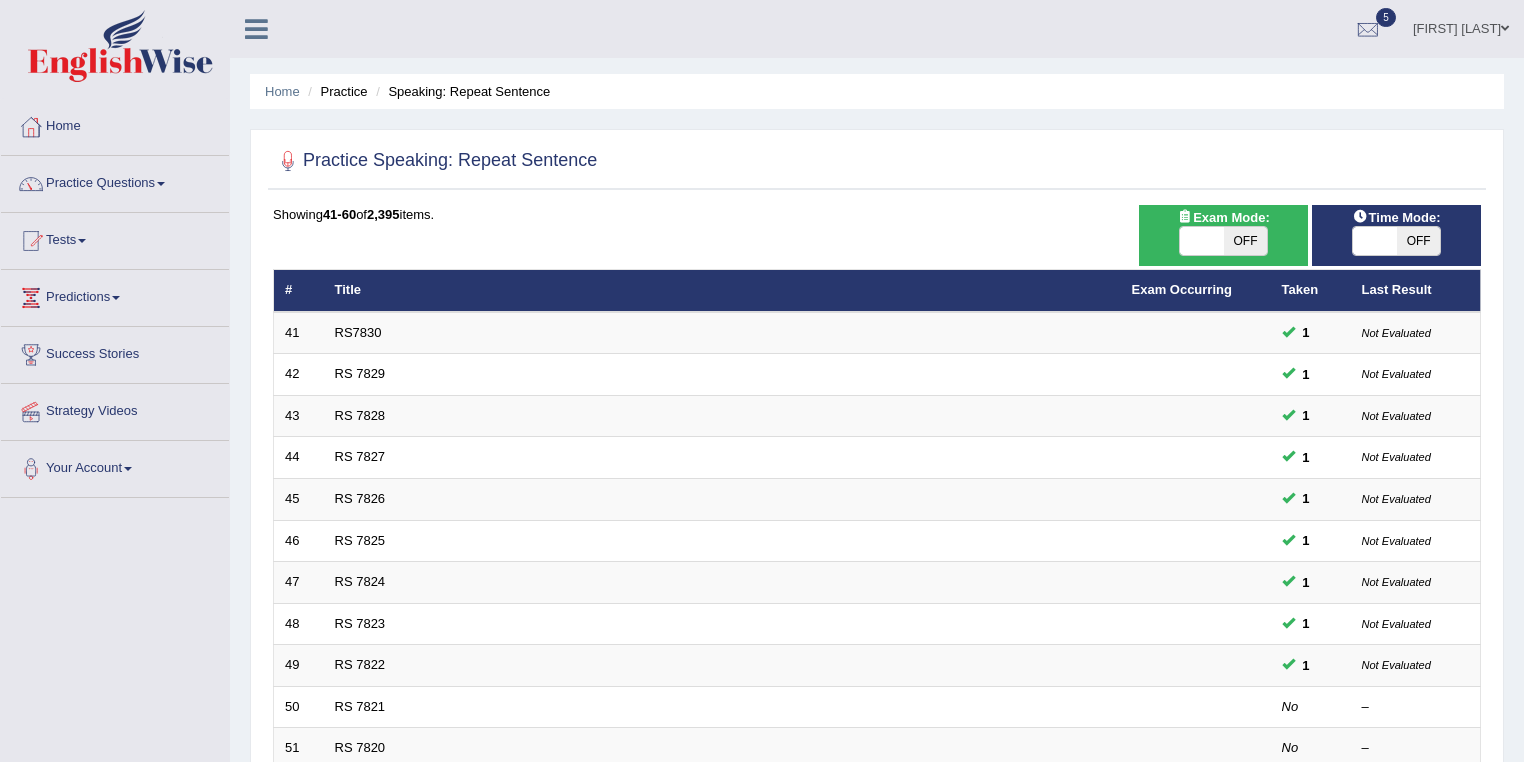 scroll, scrollTop: 480, scrollLeft: 0, axis: vertical 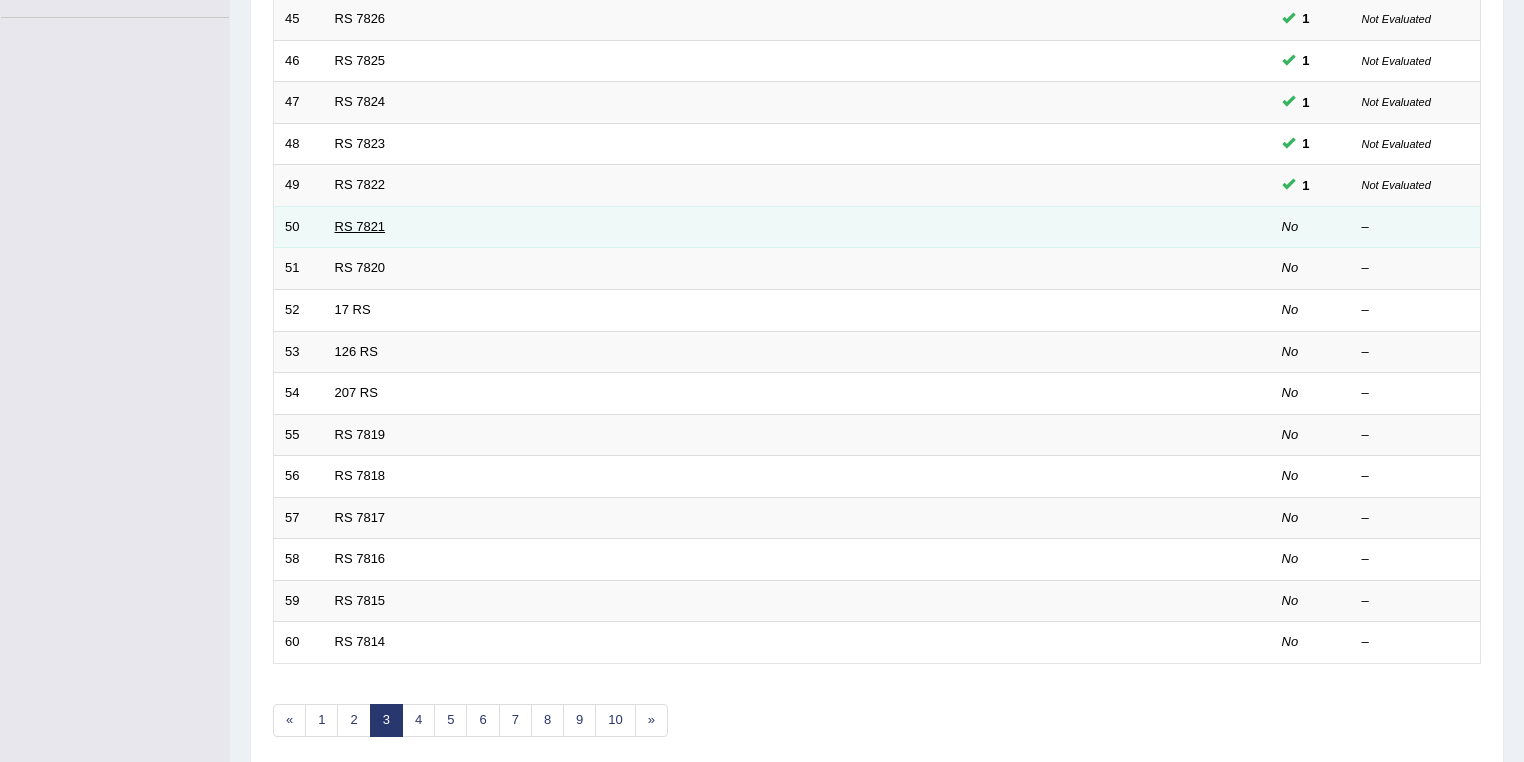 click on "RS 7821" at bounding box center (360, 226) 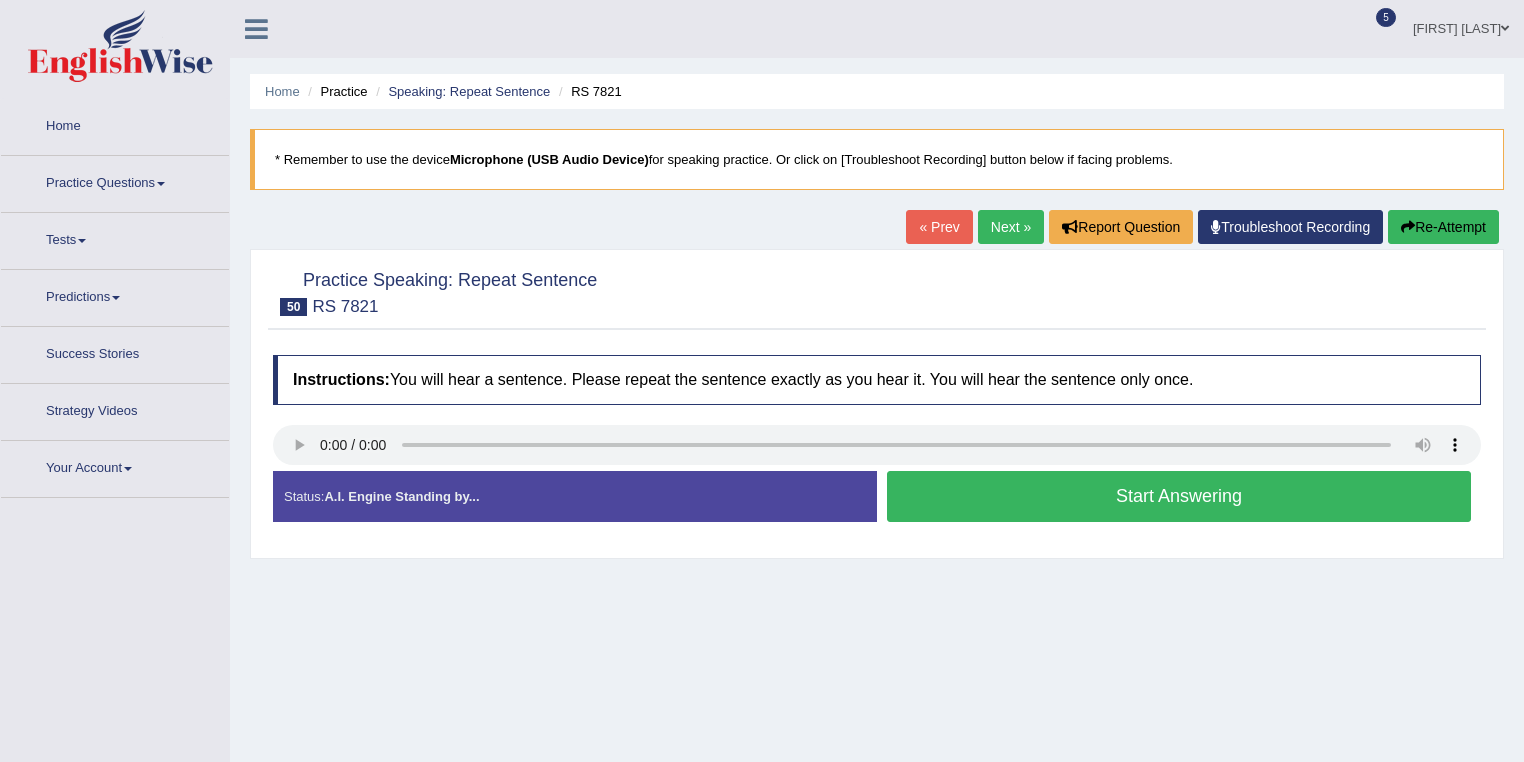 scroll, scrollTop: 0, scrollLeft: 0, axis: both 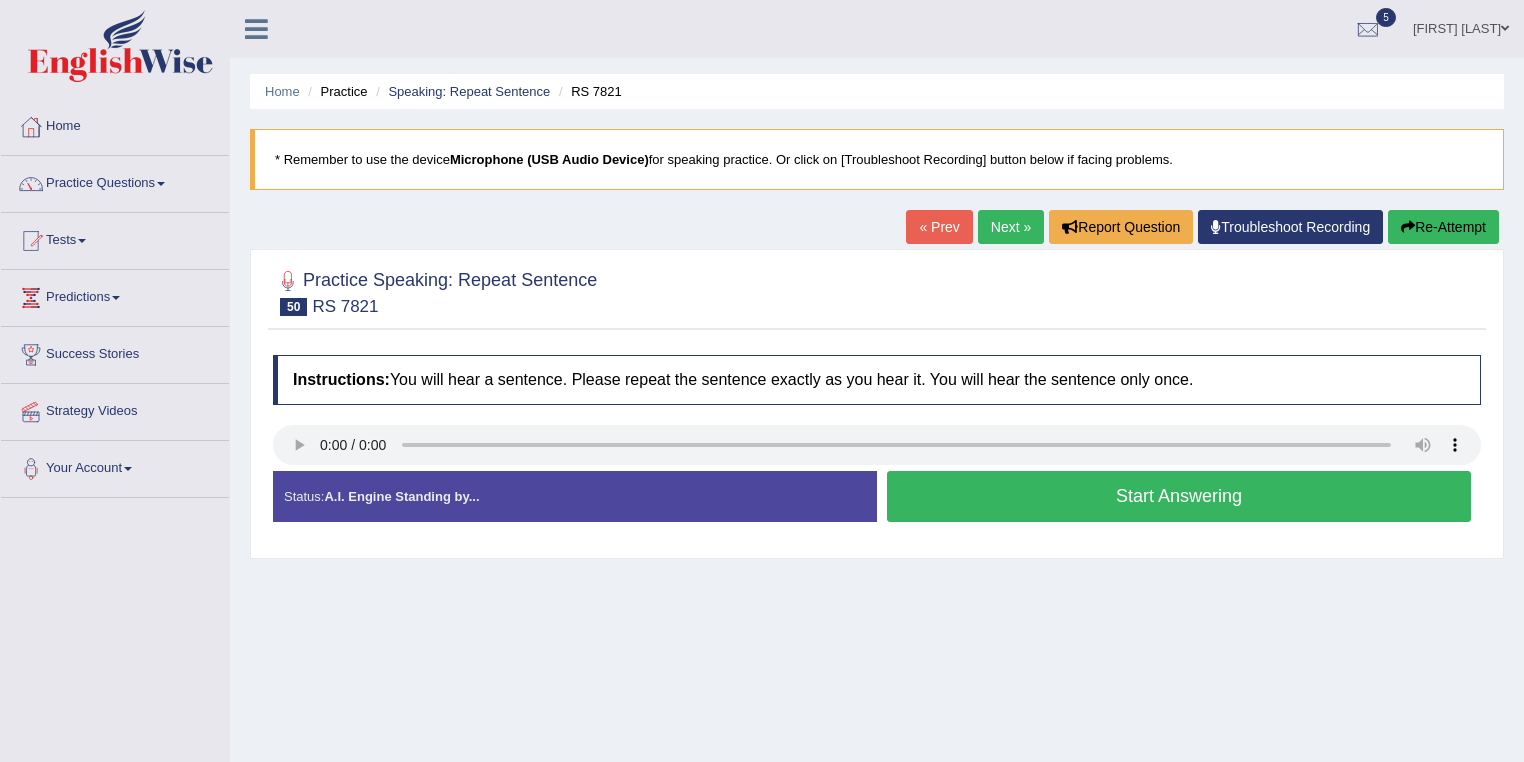 click on "Start Answering" at bounding box center [1179, 496] 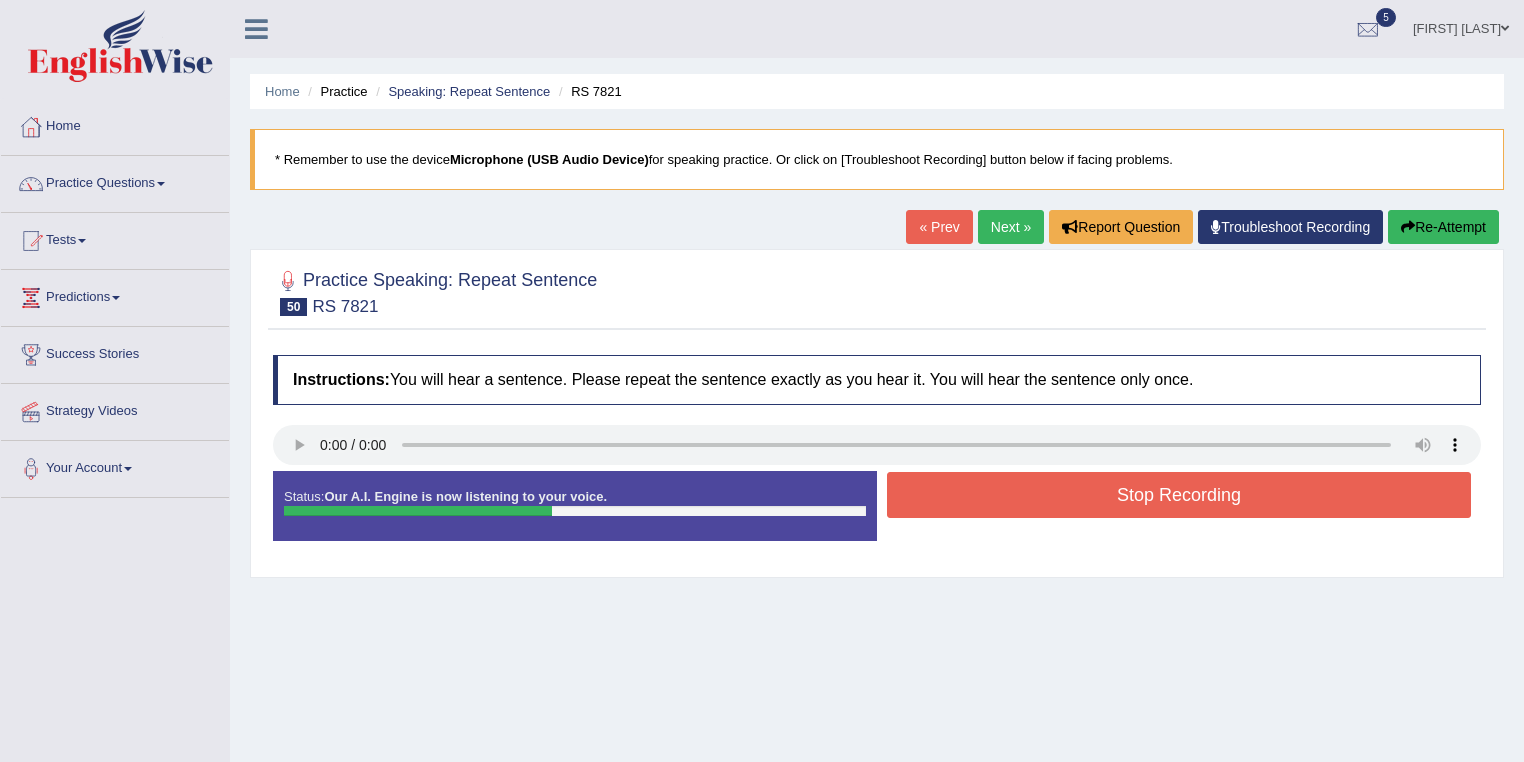 click on "Stop Recording" at bounding box center (1179, 495) 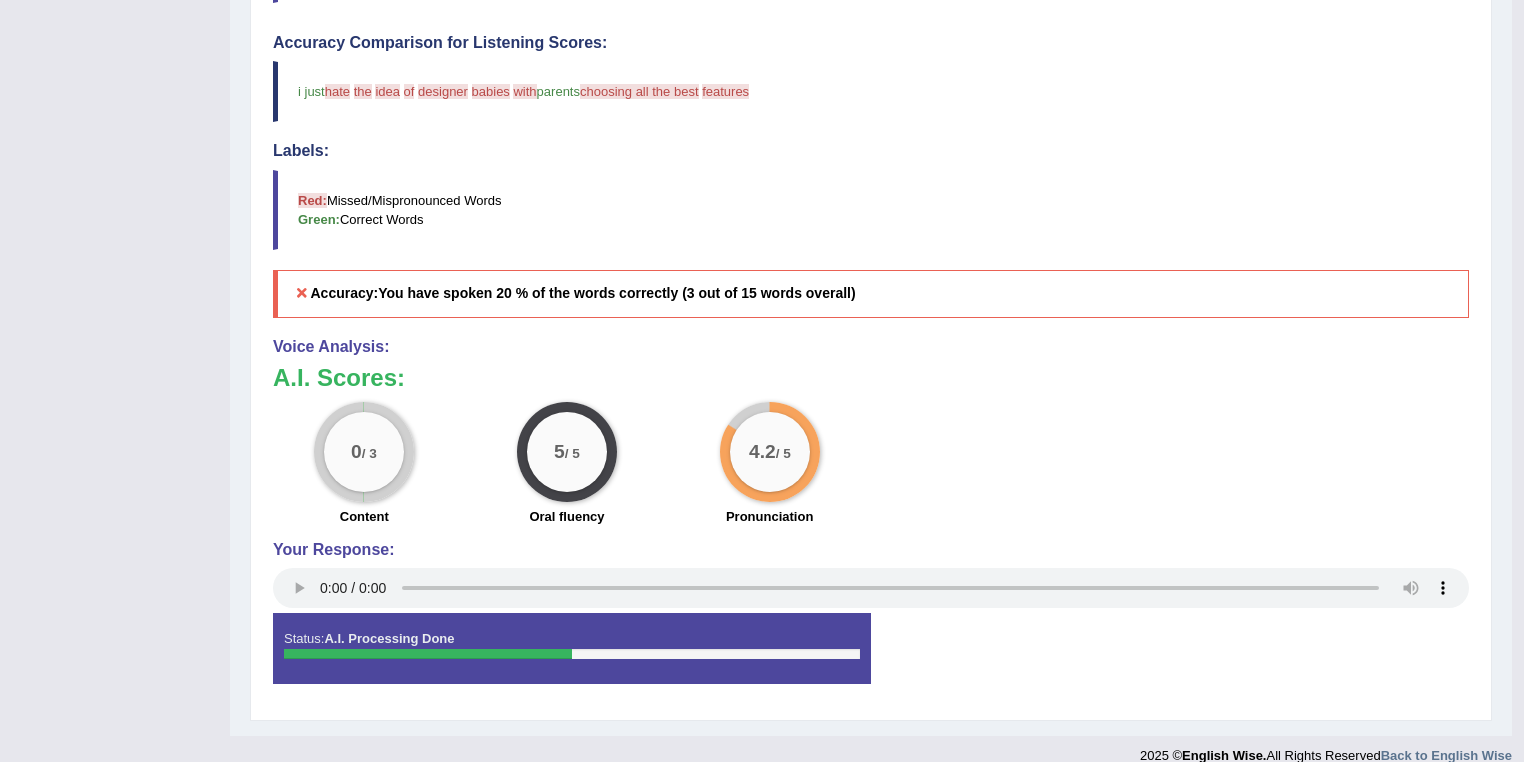 scroll, scrollTop: 586, scrollLeft: 0, axis: vertical 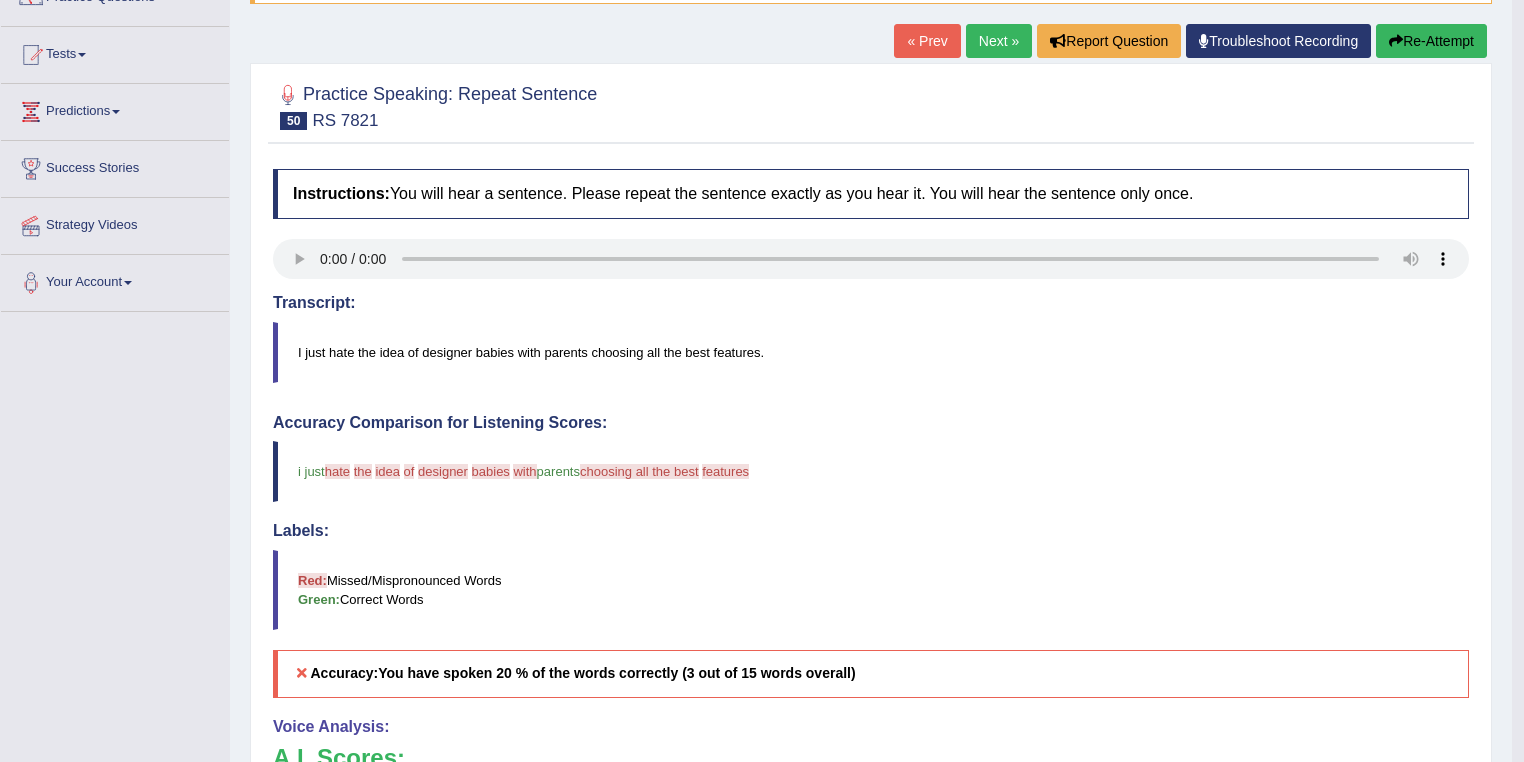 click on "Next »" at bounding box center (999, 41) 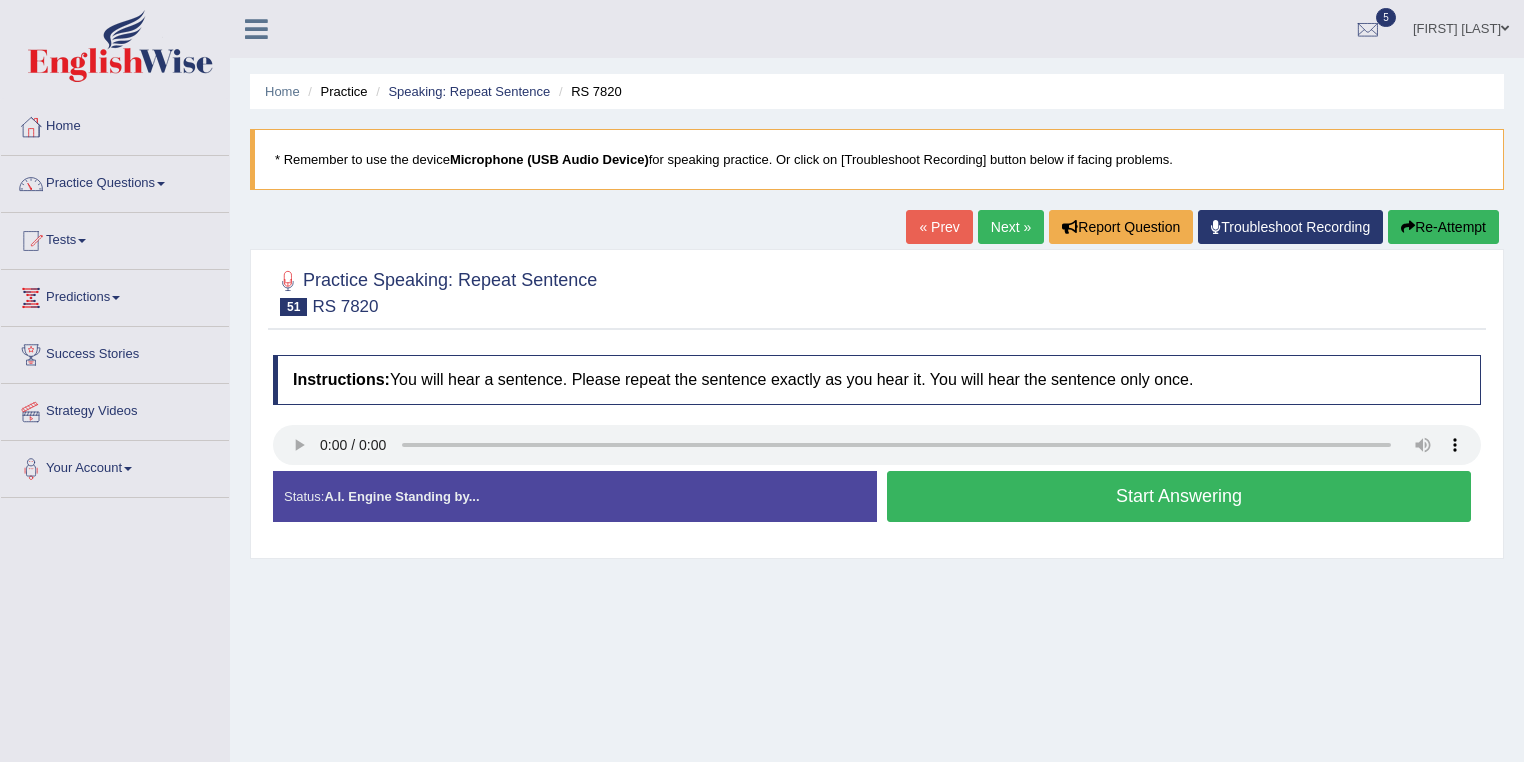 scroll, scrollTop: 0, scrollLeft: 0, axis: both 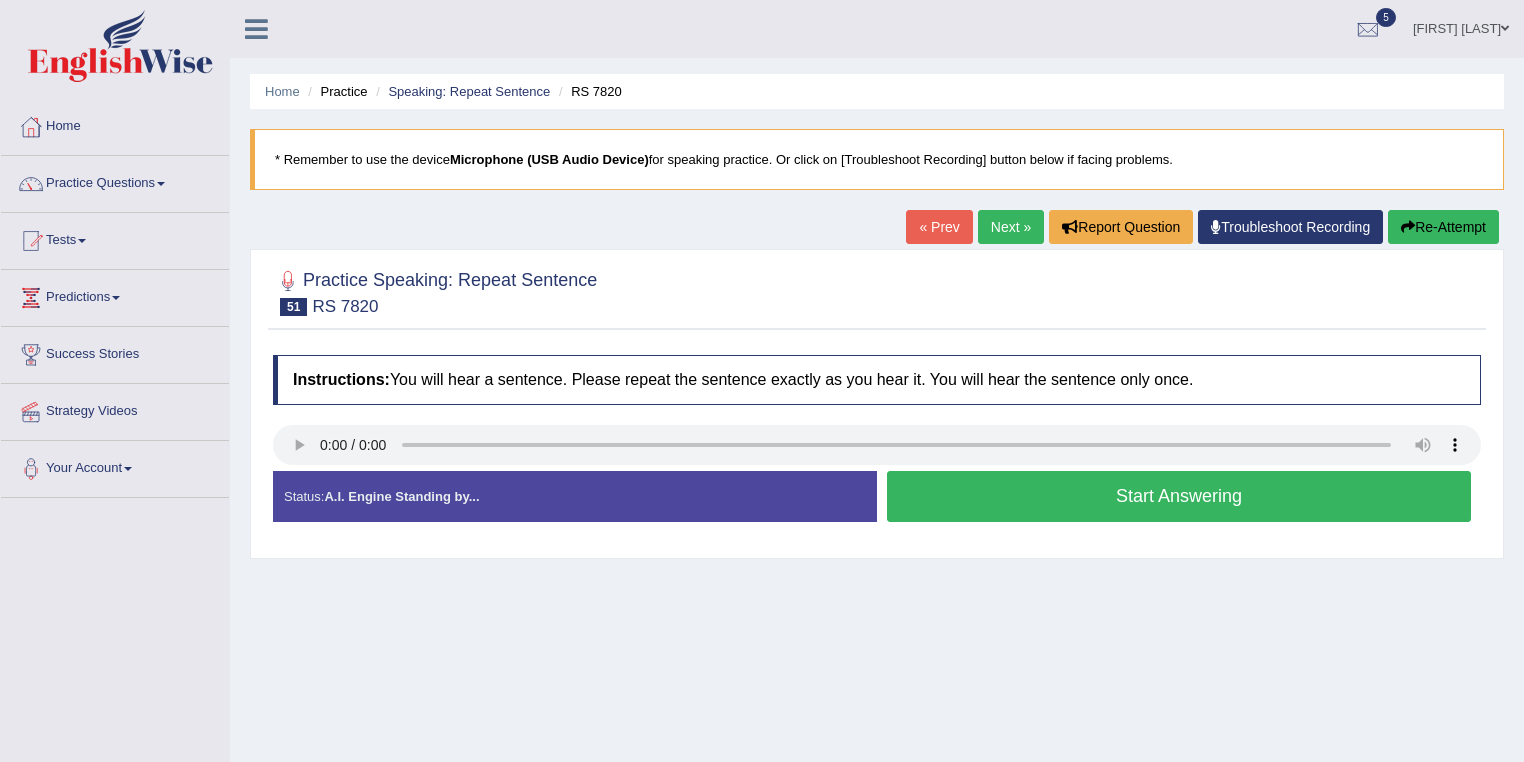 click on "Start Answering" at bounding box center (1179, 496) 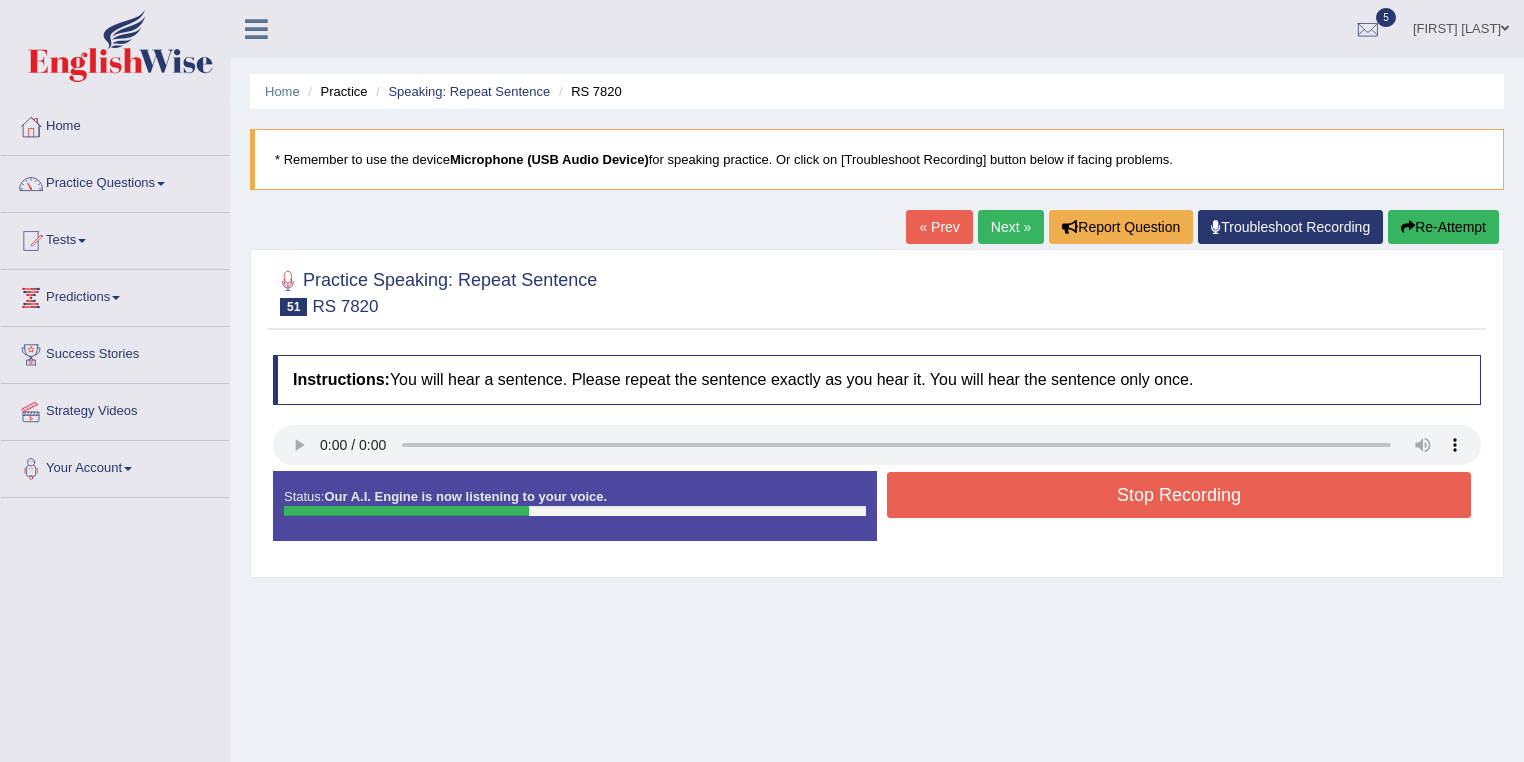 click on "Stop Recording" at bounding box center [1179, 495] 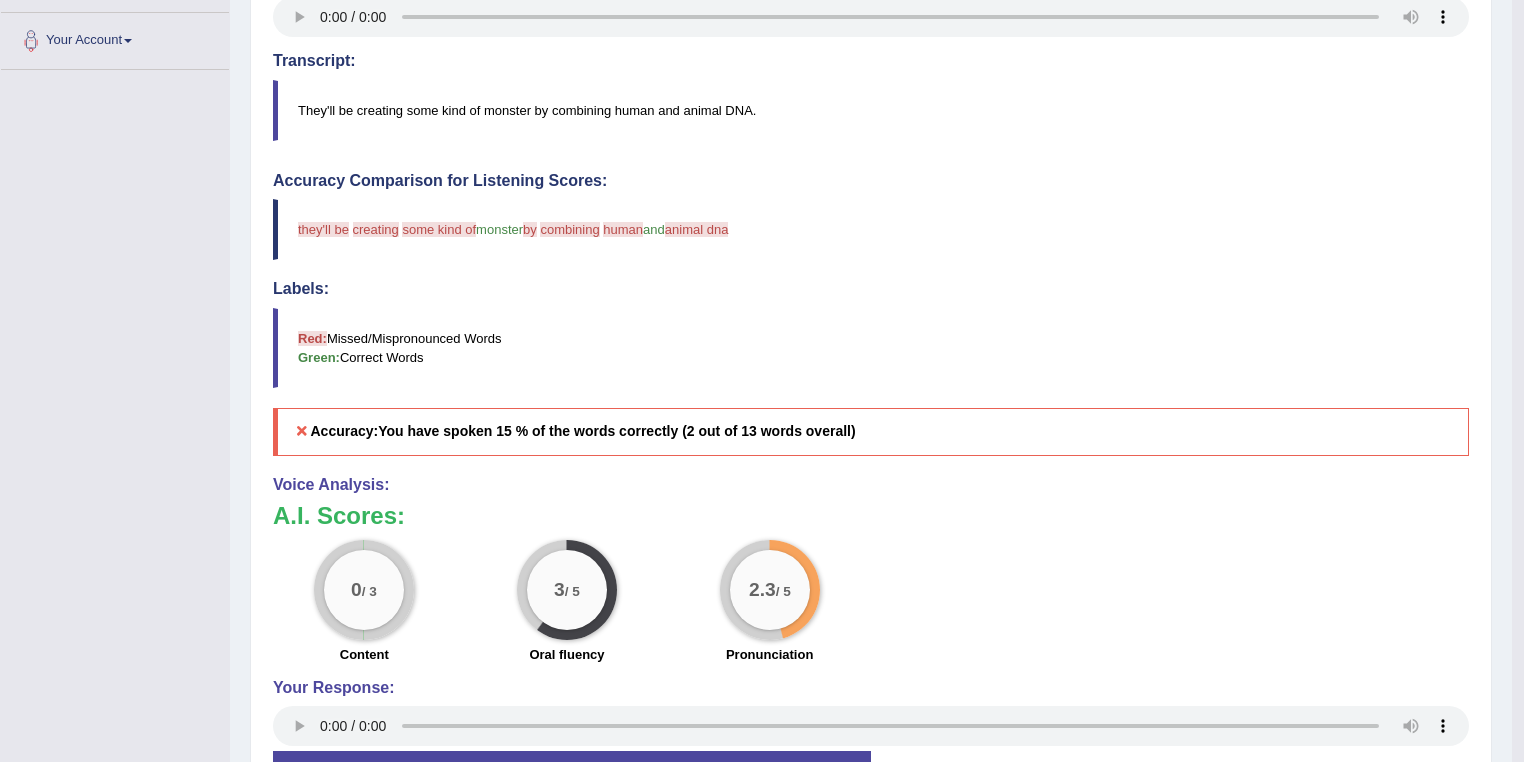scroll, scrollTop: 586, scrollLeft: 0, axis: vertical 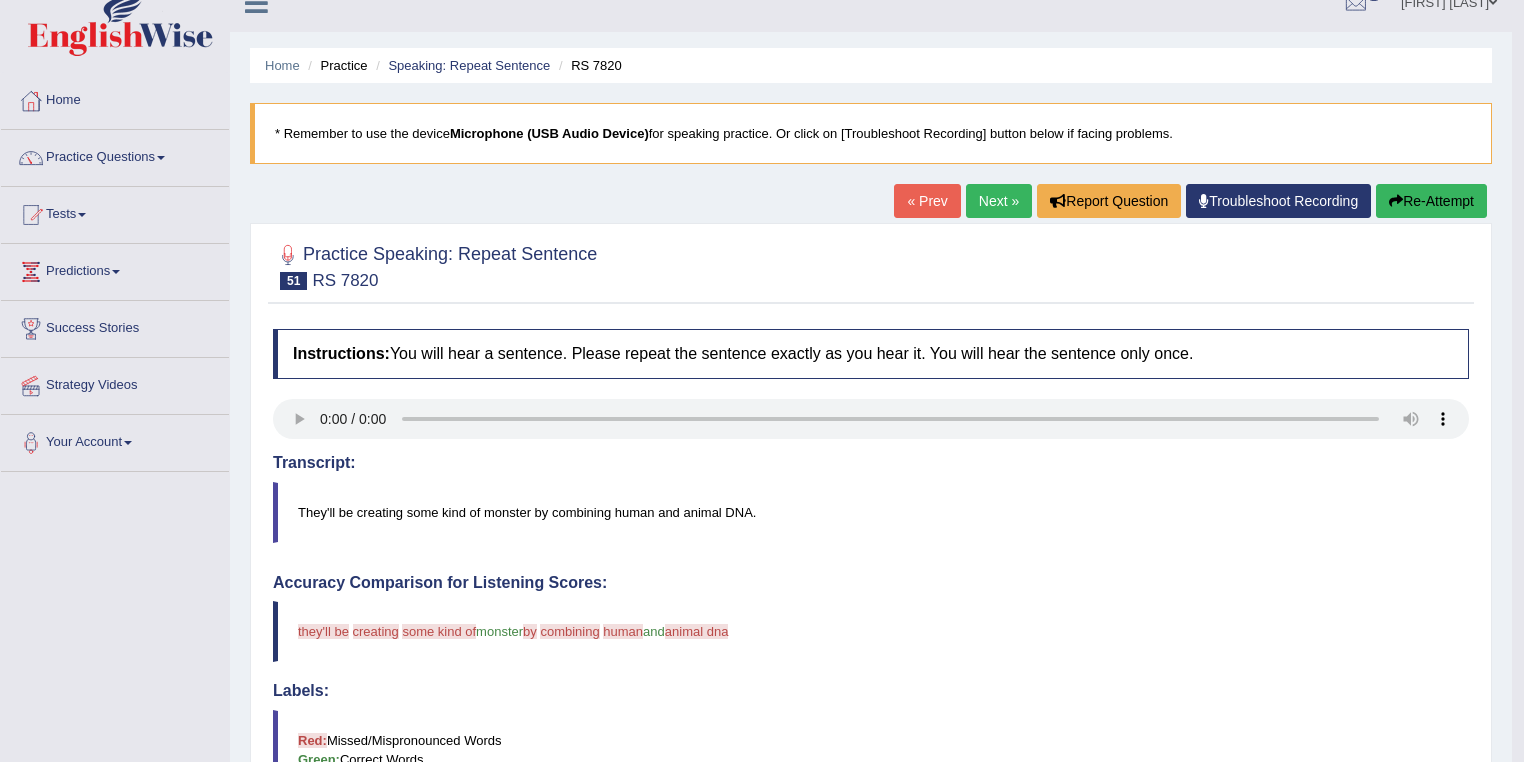 click on "Next »" at bounding box center [999, 201] 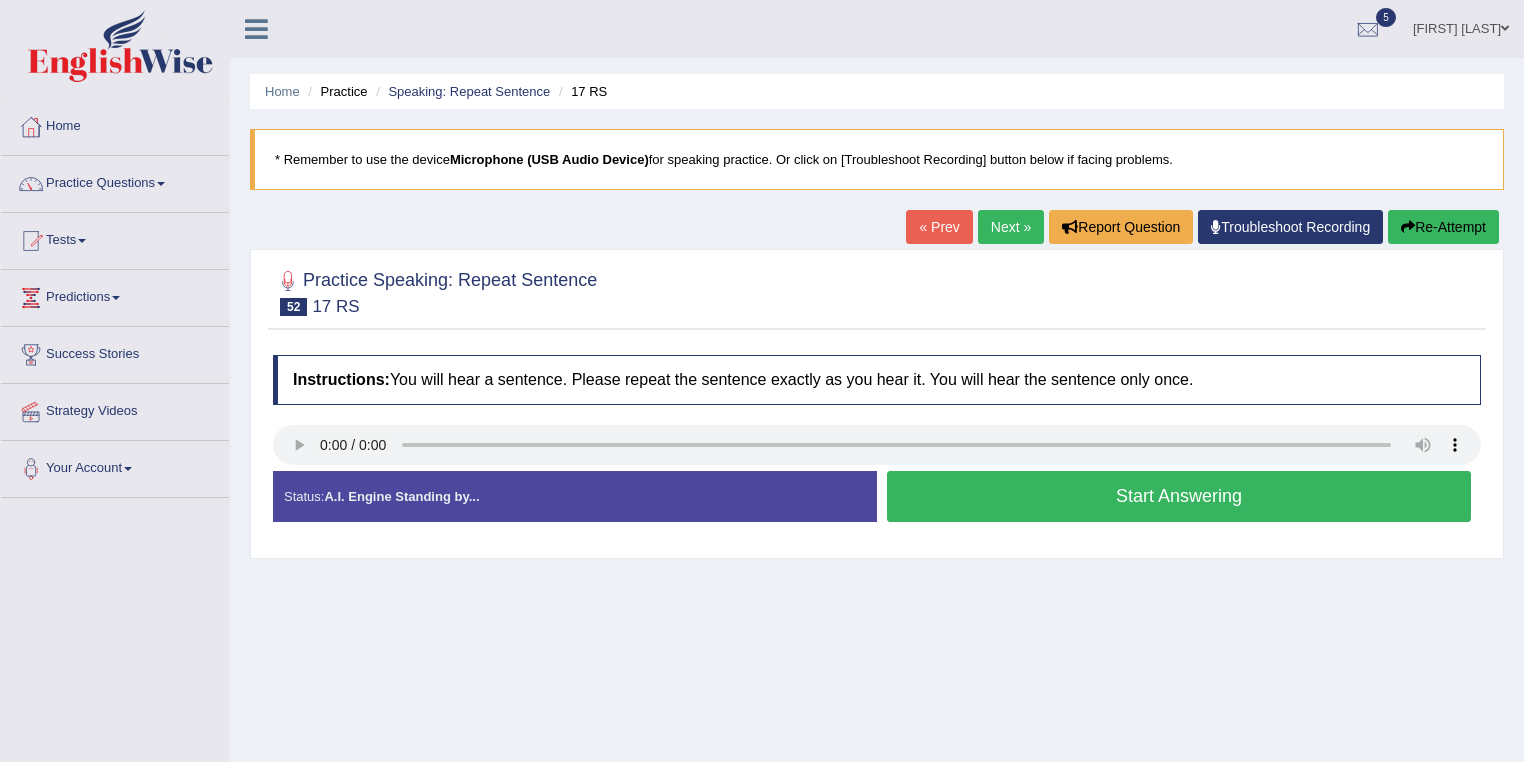 scroll, scrollTop: 0, scrollLeft: 0, axis: both 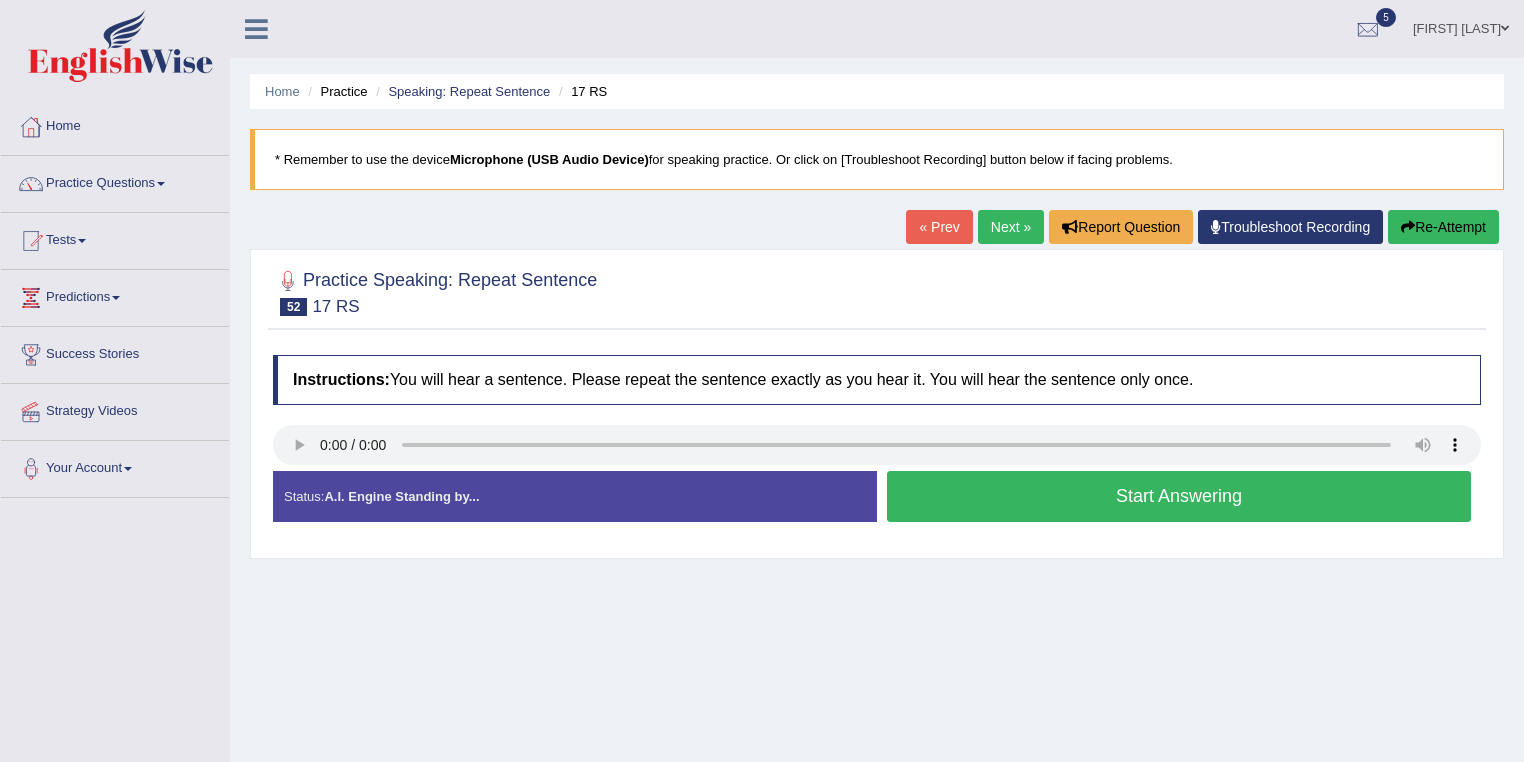 click on "Start Answering" at bounding box center (1179, 496) 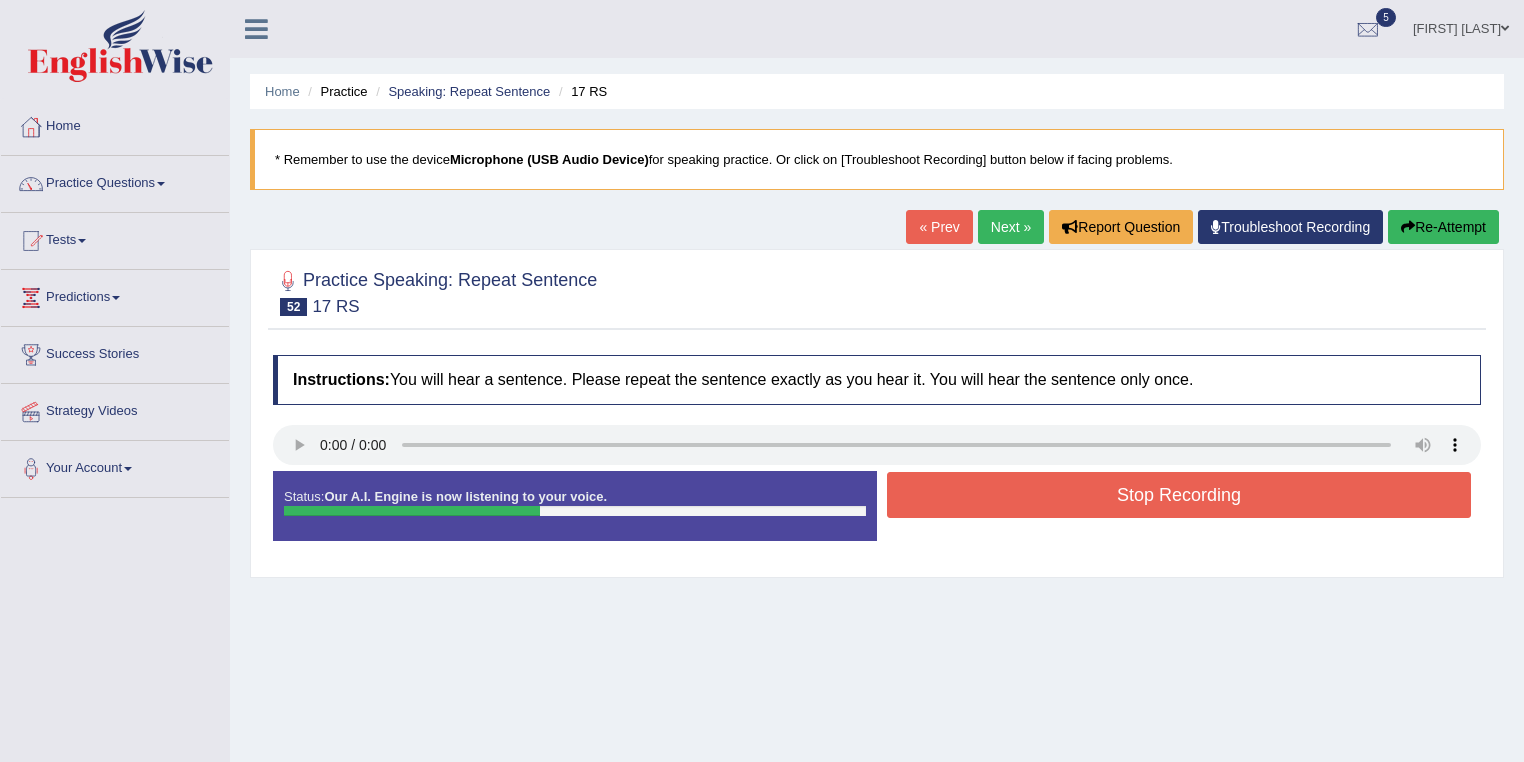 click on "Stop Recording" at bounding box center (1179, 495) 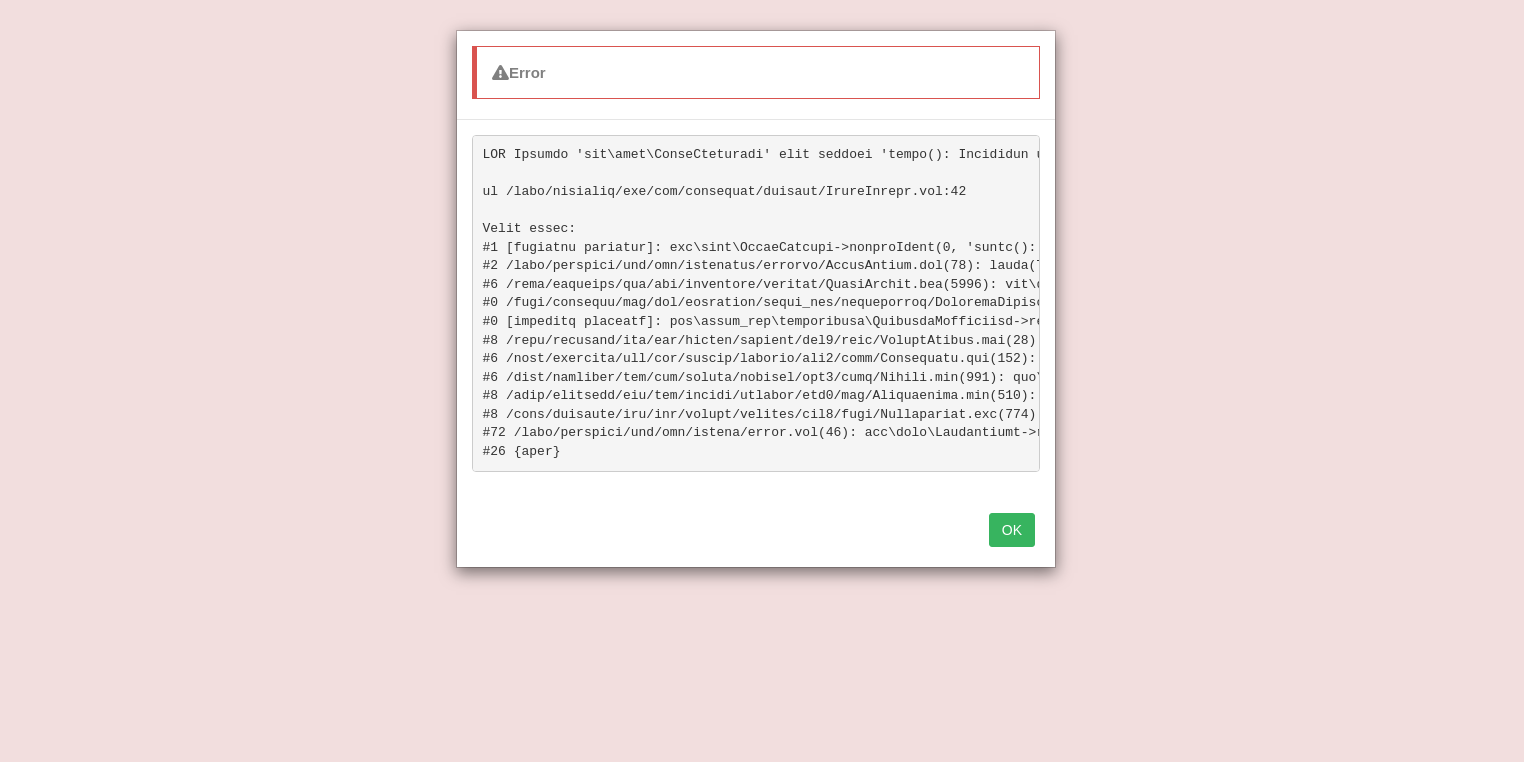 scroll, scrollTop: 160, scrollLeft: 0, axis: vertical 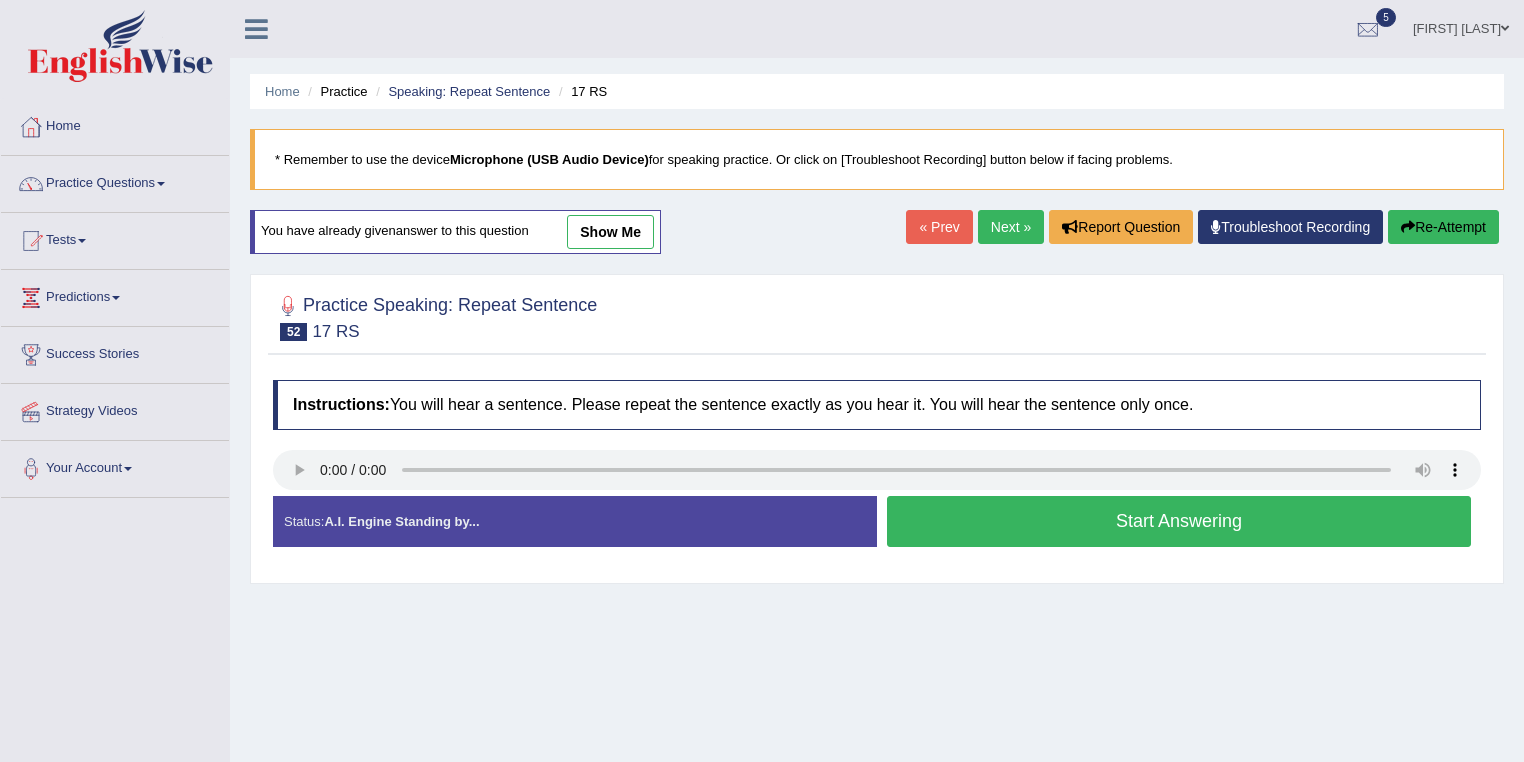 click on "Start Answering" at bounding box center [1179, 521] 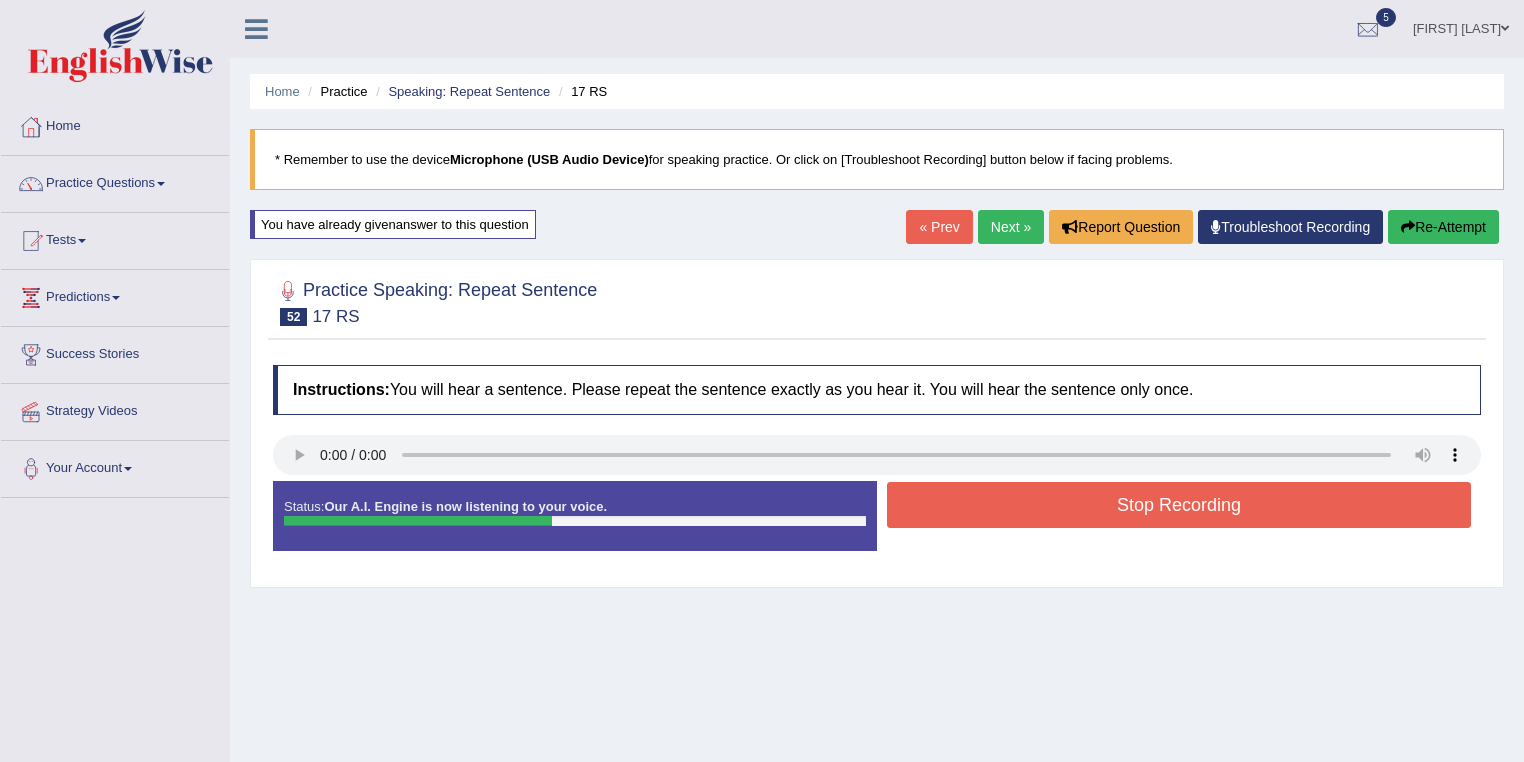 click on "Stop Recording" at bounding box center (1179, 505) 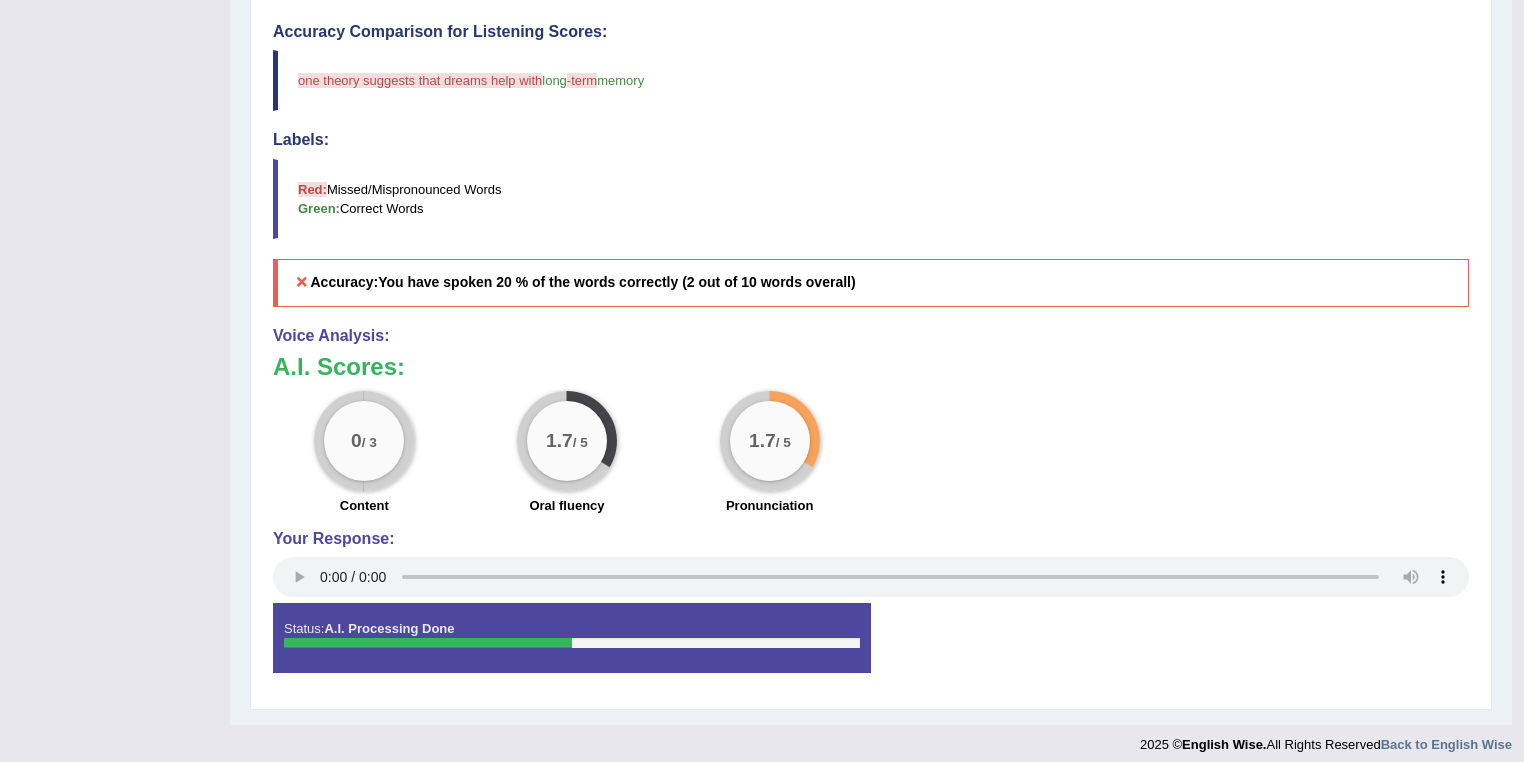 scroll, scrollTop: 596, scrollLeft: 0, axis: vertical 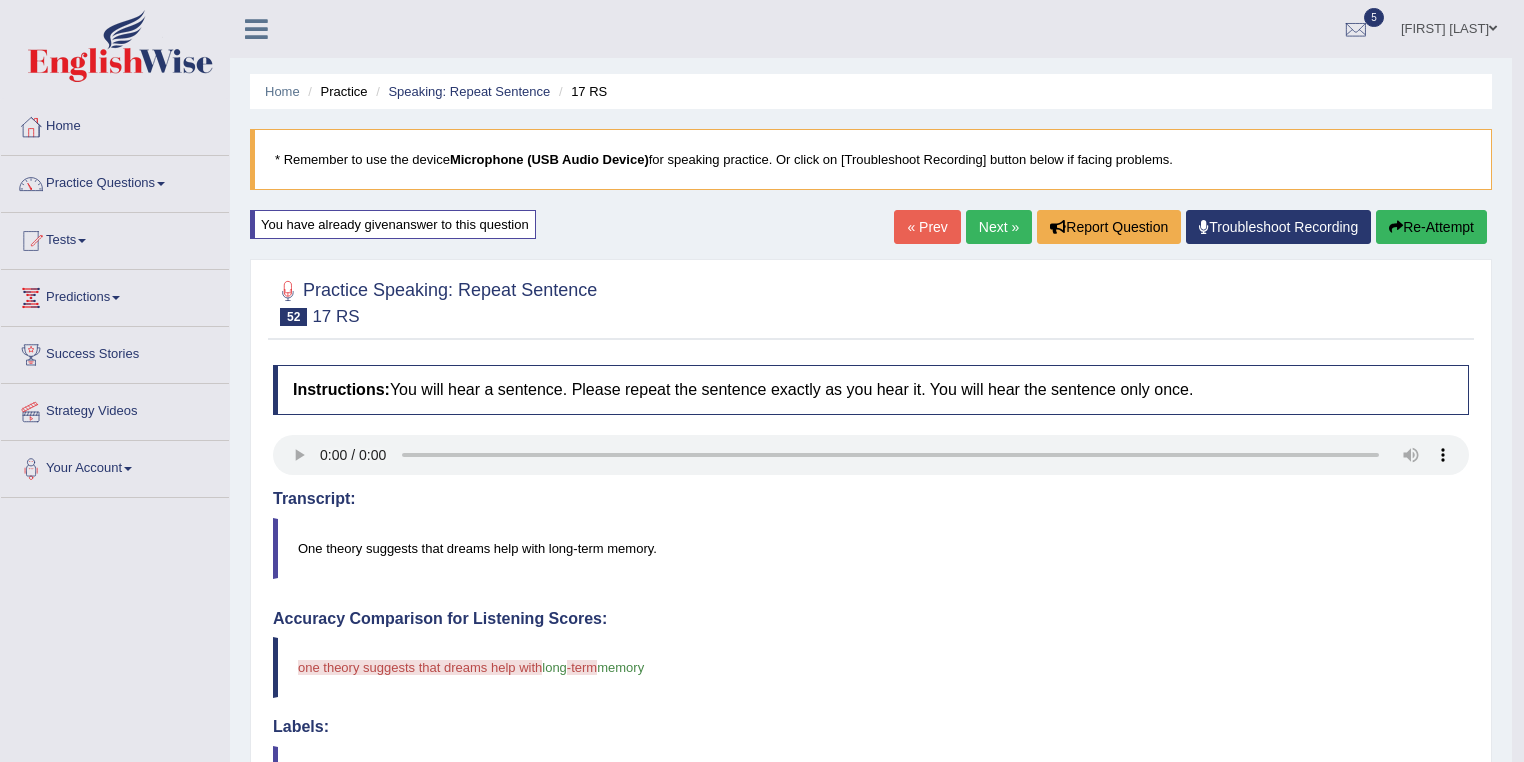 click on "Next »" at bounding box center (999, 227) 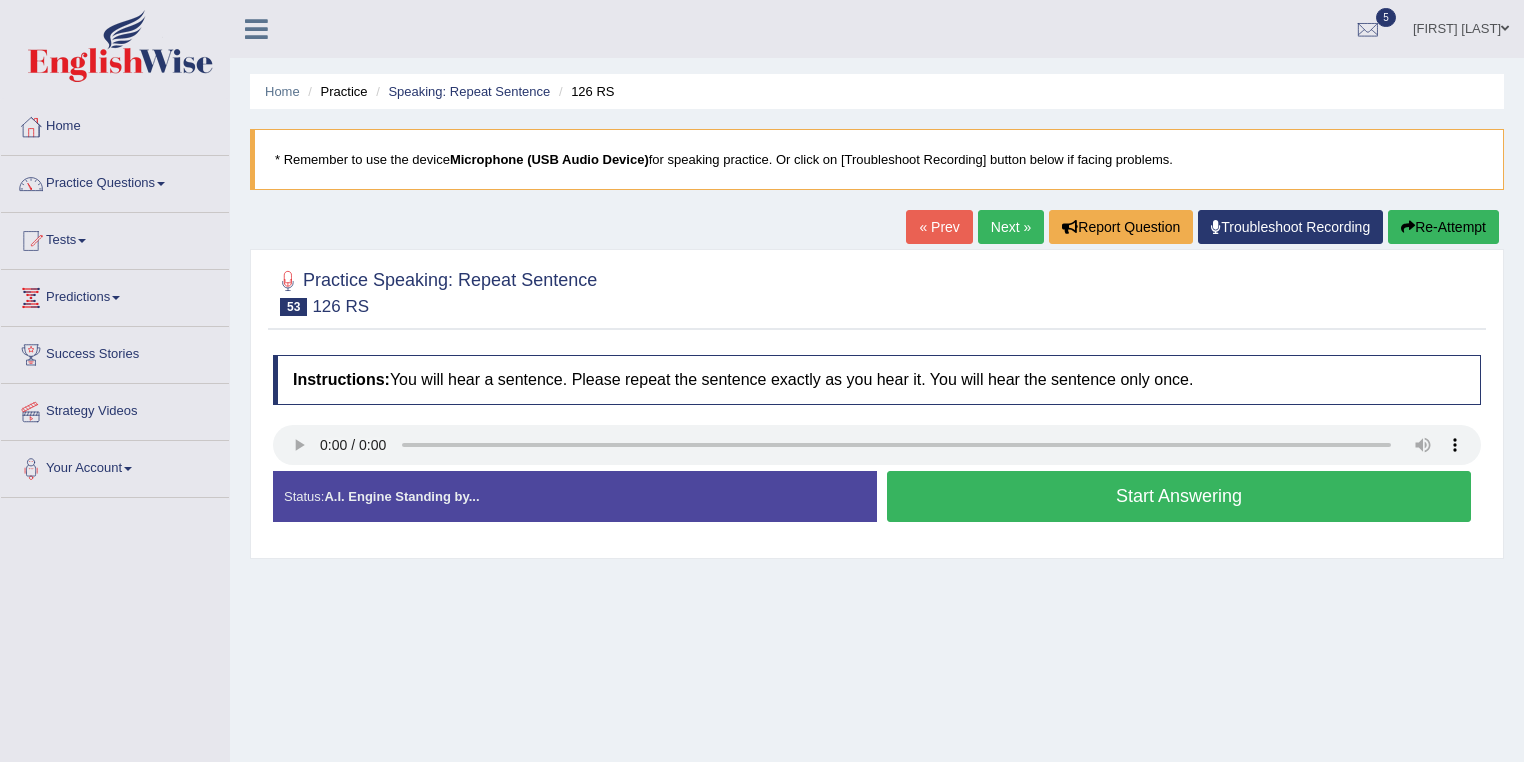 scroll, scrollTop: 0, scrollLeft: 0, axis: both 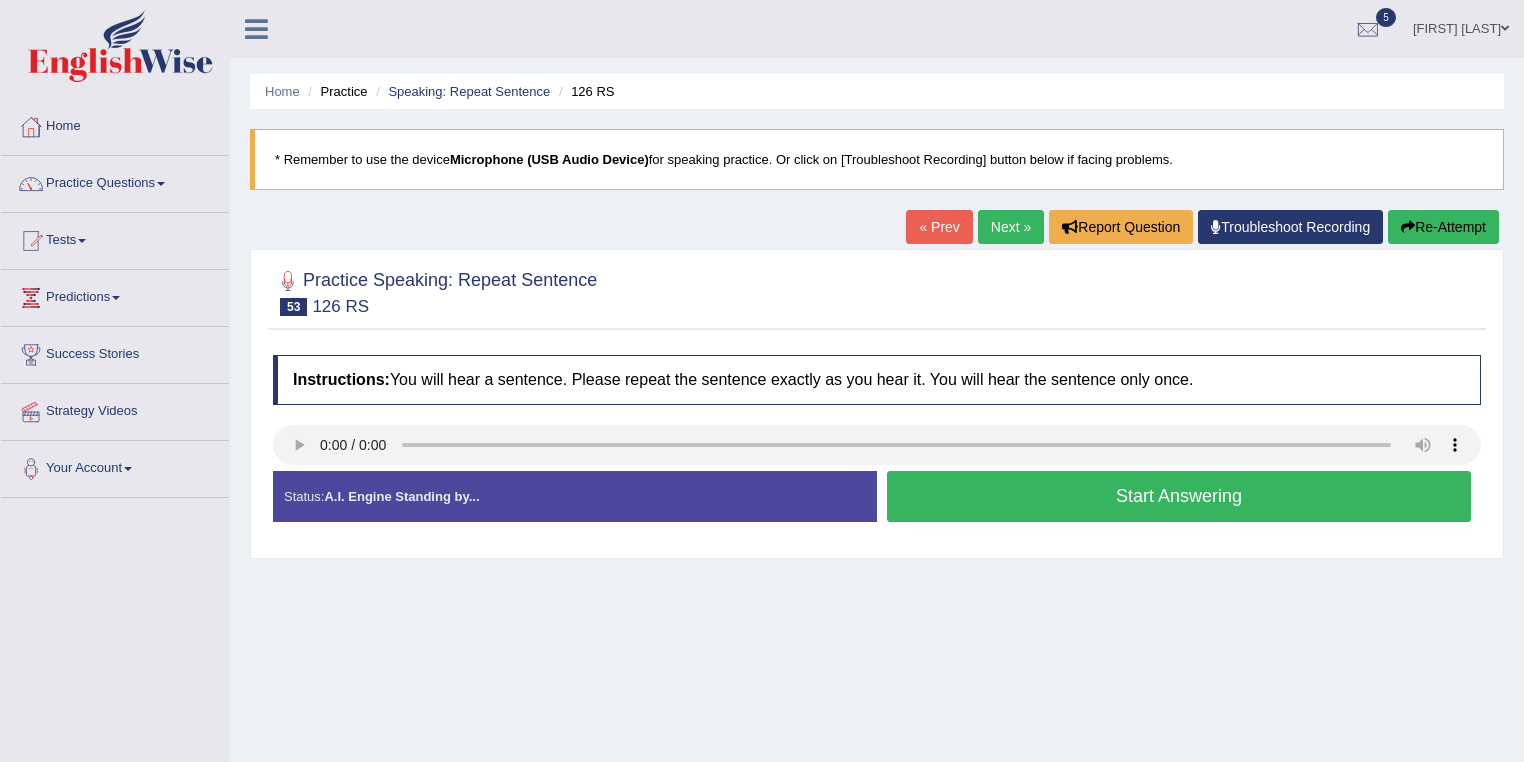 click on "Start Answering" at bounding box center [1179, 496] 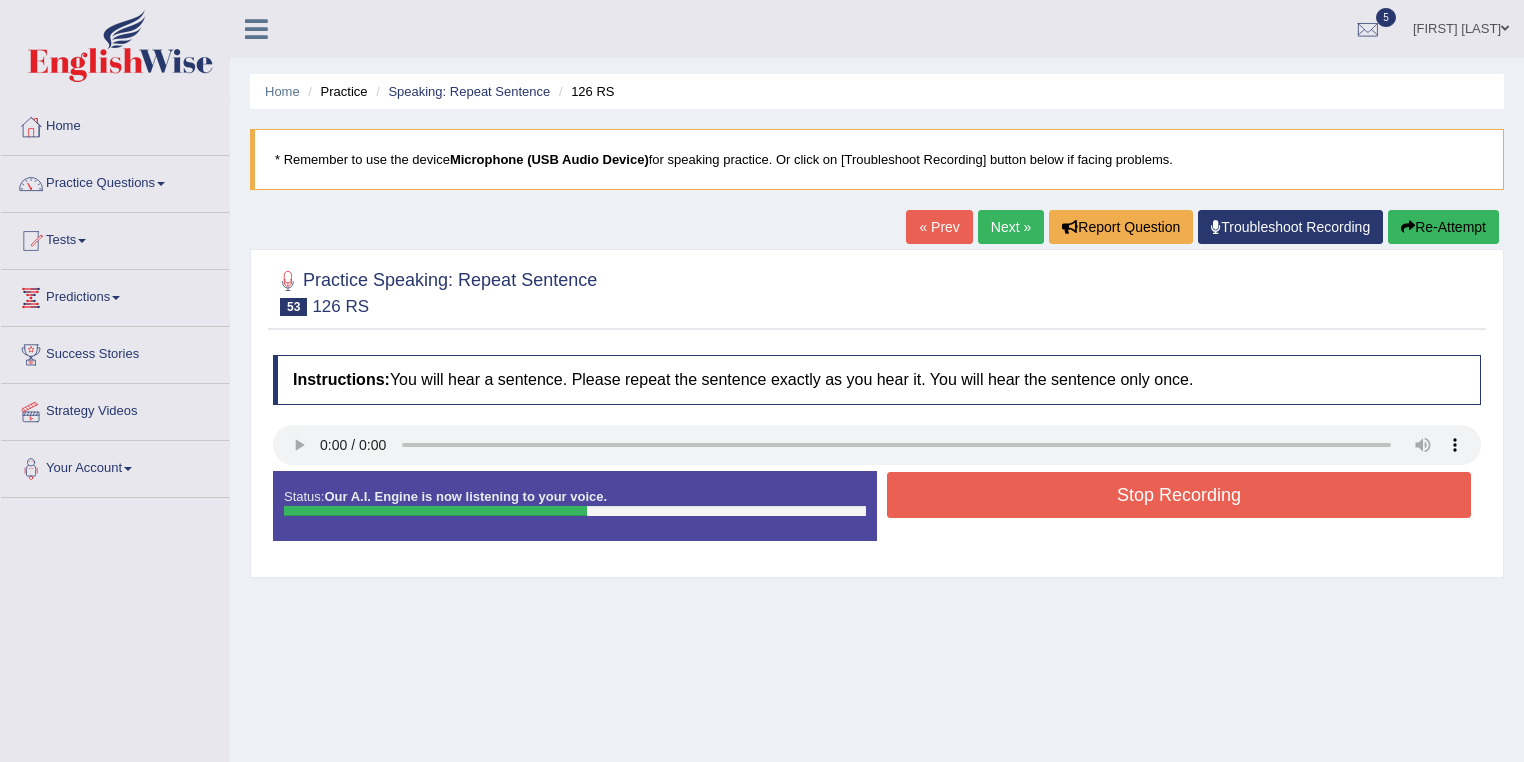 click on "Stop Recording" at bounding box center [1179, 495] 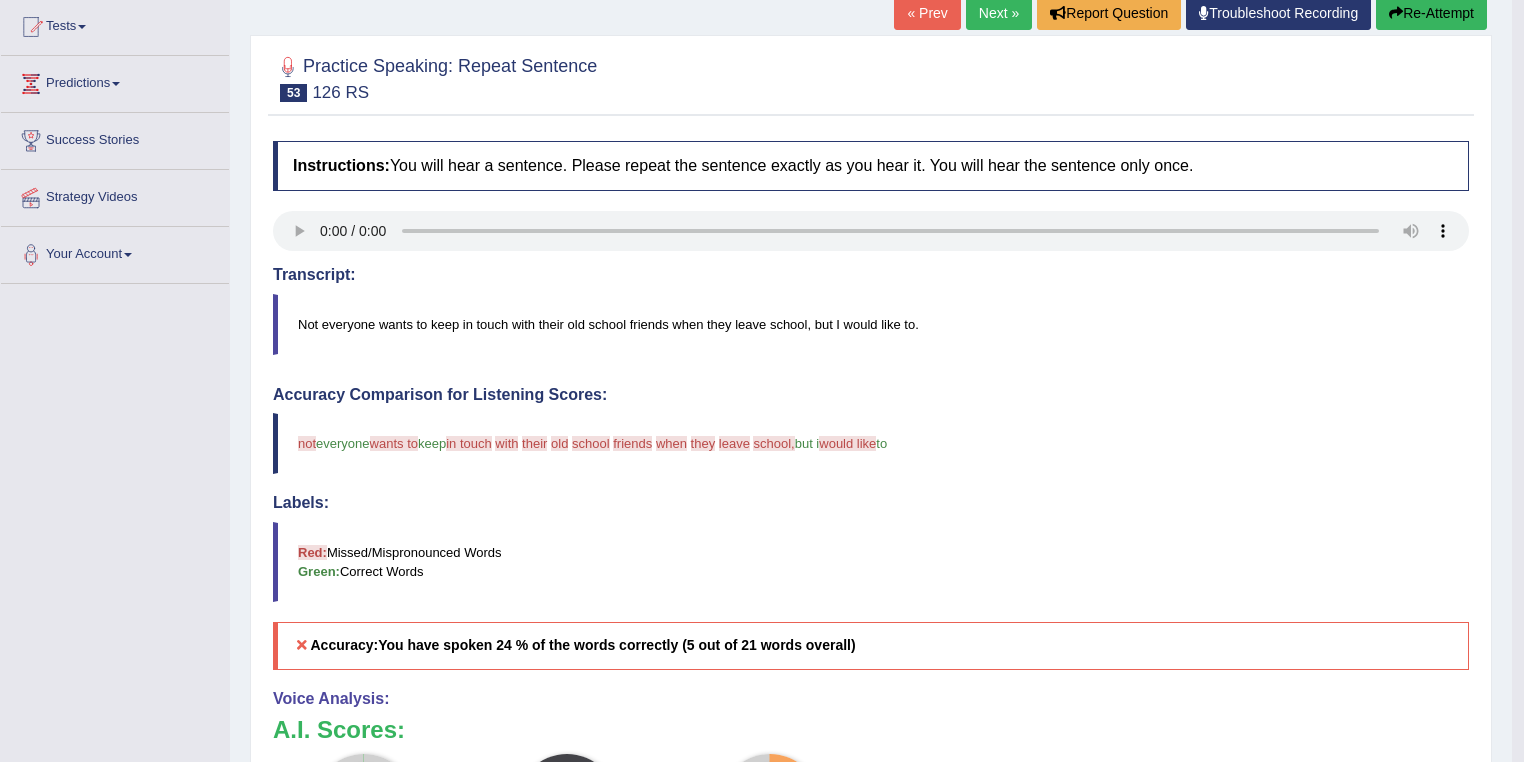 scroll, scrollTop: 106, scrollLeft: 0, axis: vertical 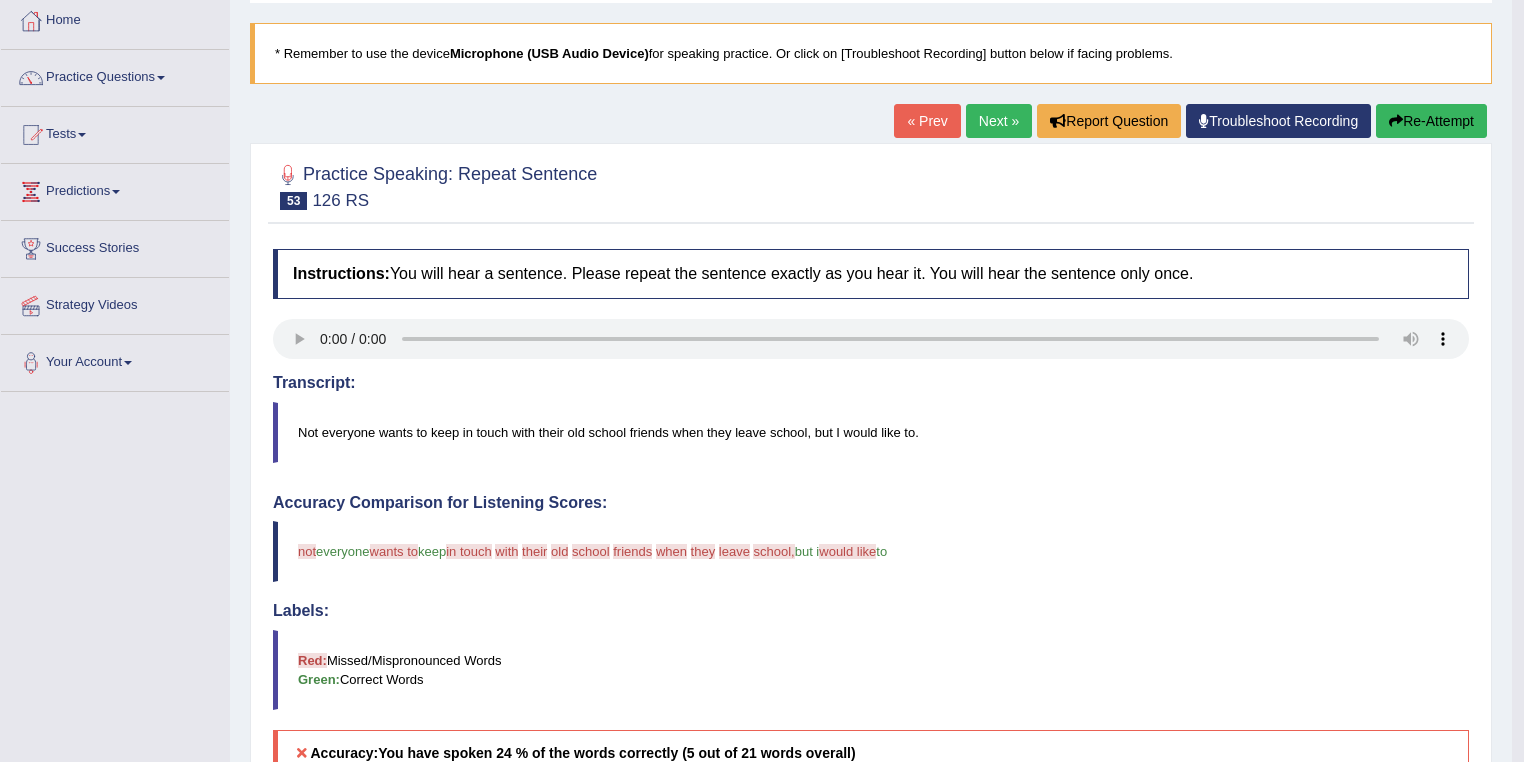 click on "Next »" at bounding box center (999, 121) 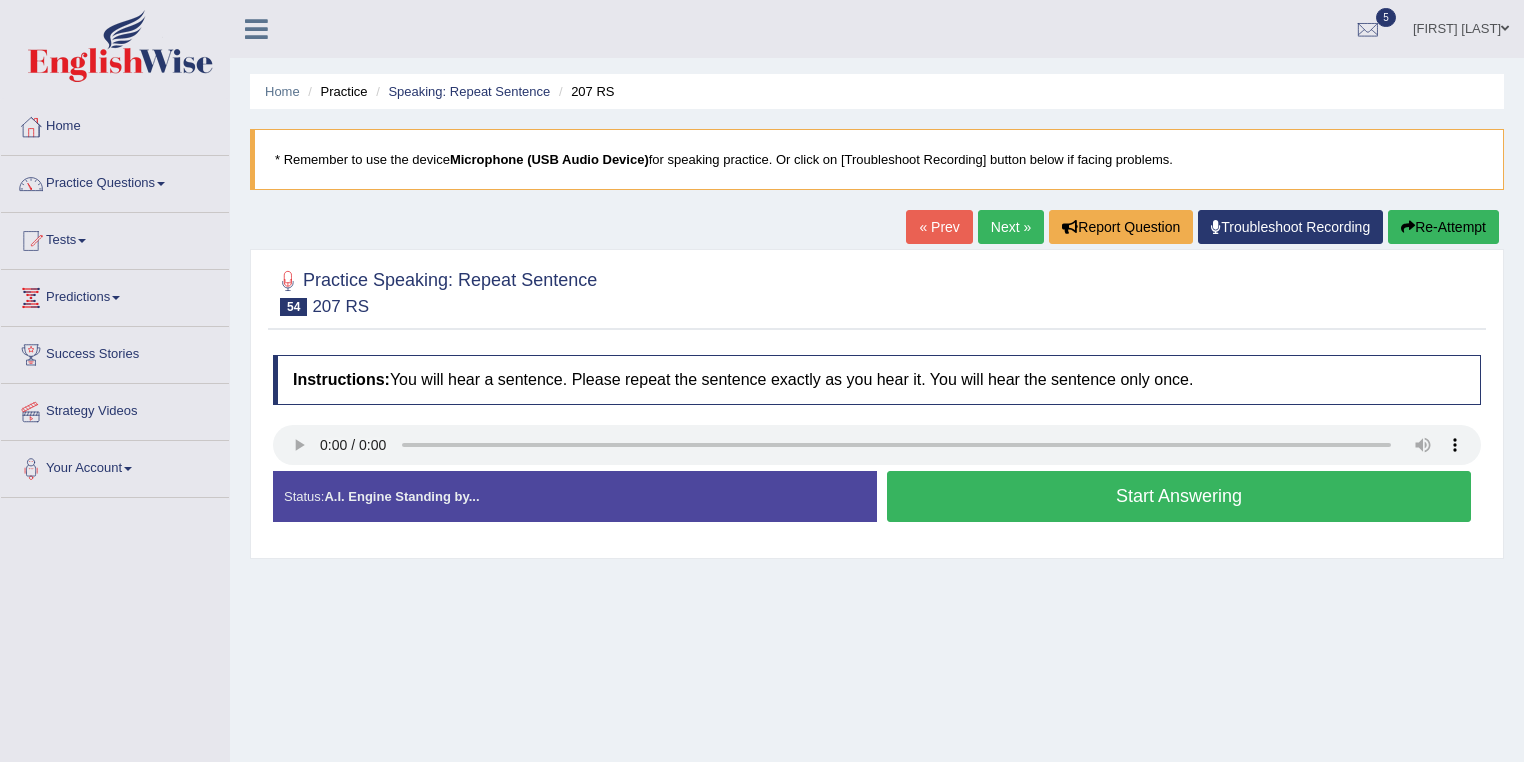 scroll, scrollTop: 0, scrollLeft: 0, axis: both 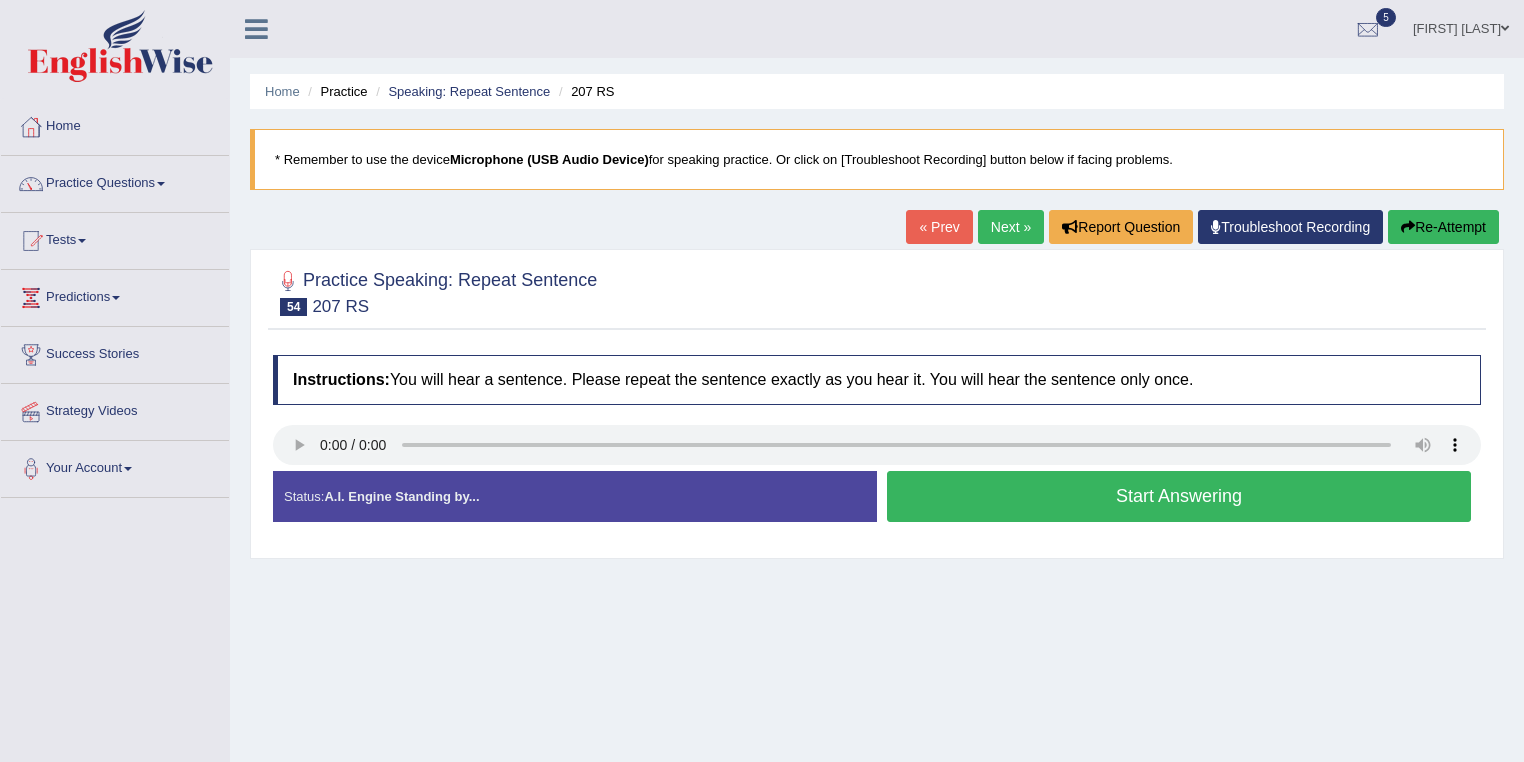 click on "Start Answering" at bounding box center (1179, 496) 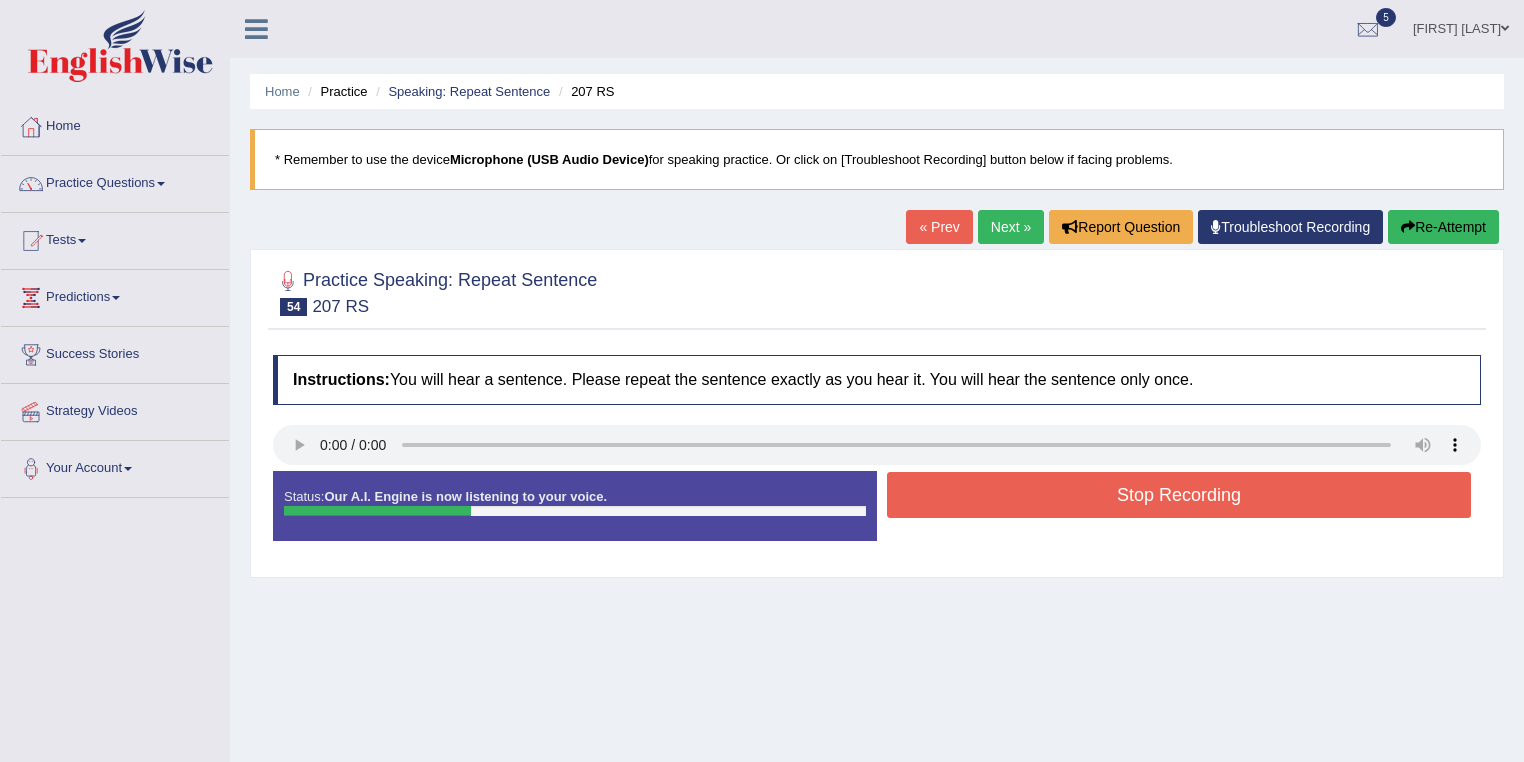 click on "Stop Recording" at bounding box center [1179, 495] 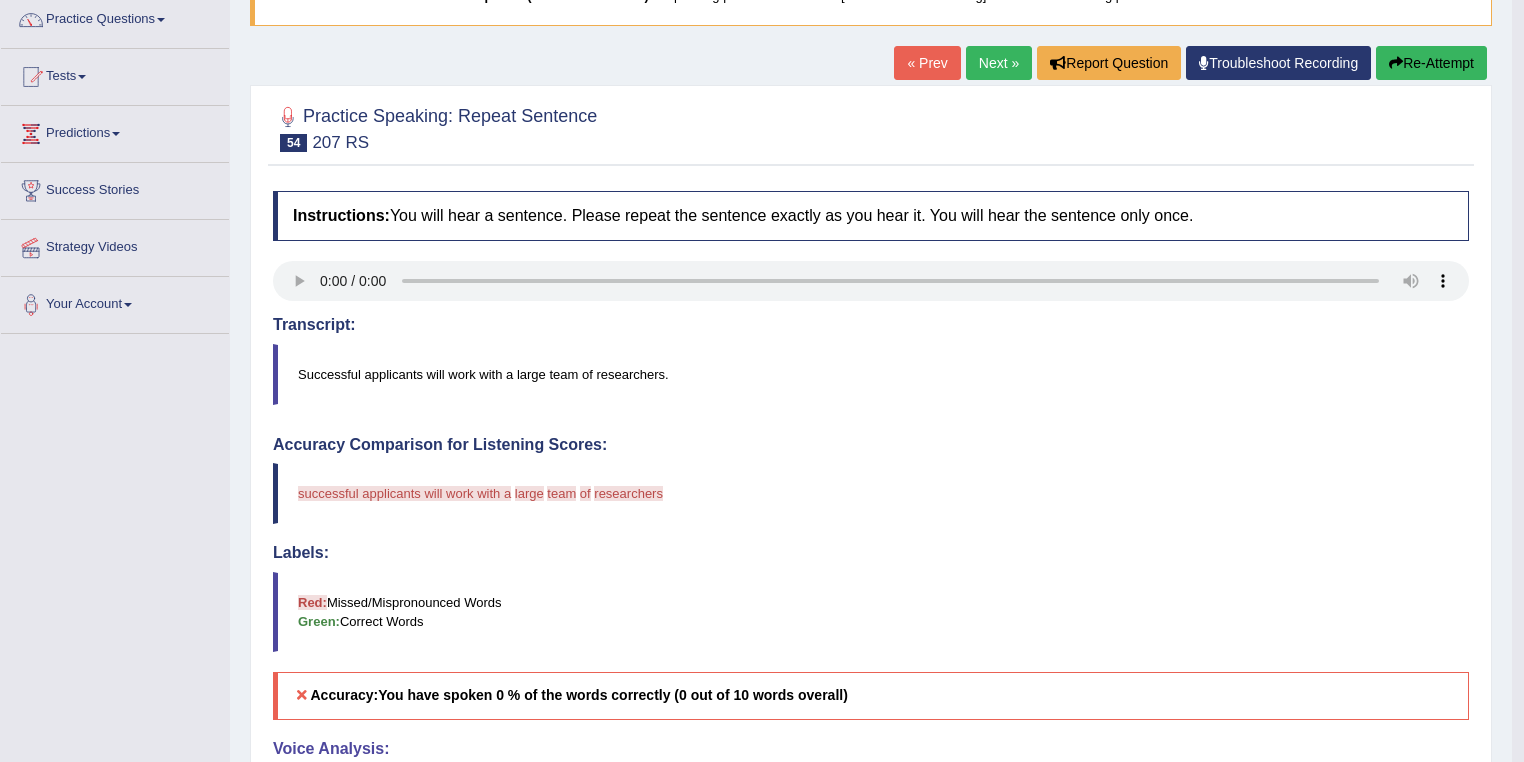 scroll, scrollTop: 160, scrollLeft: 0, axis: vertical 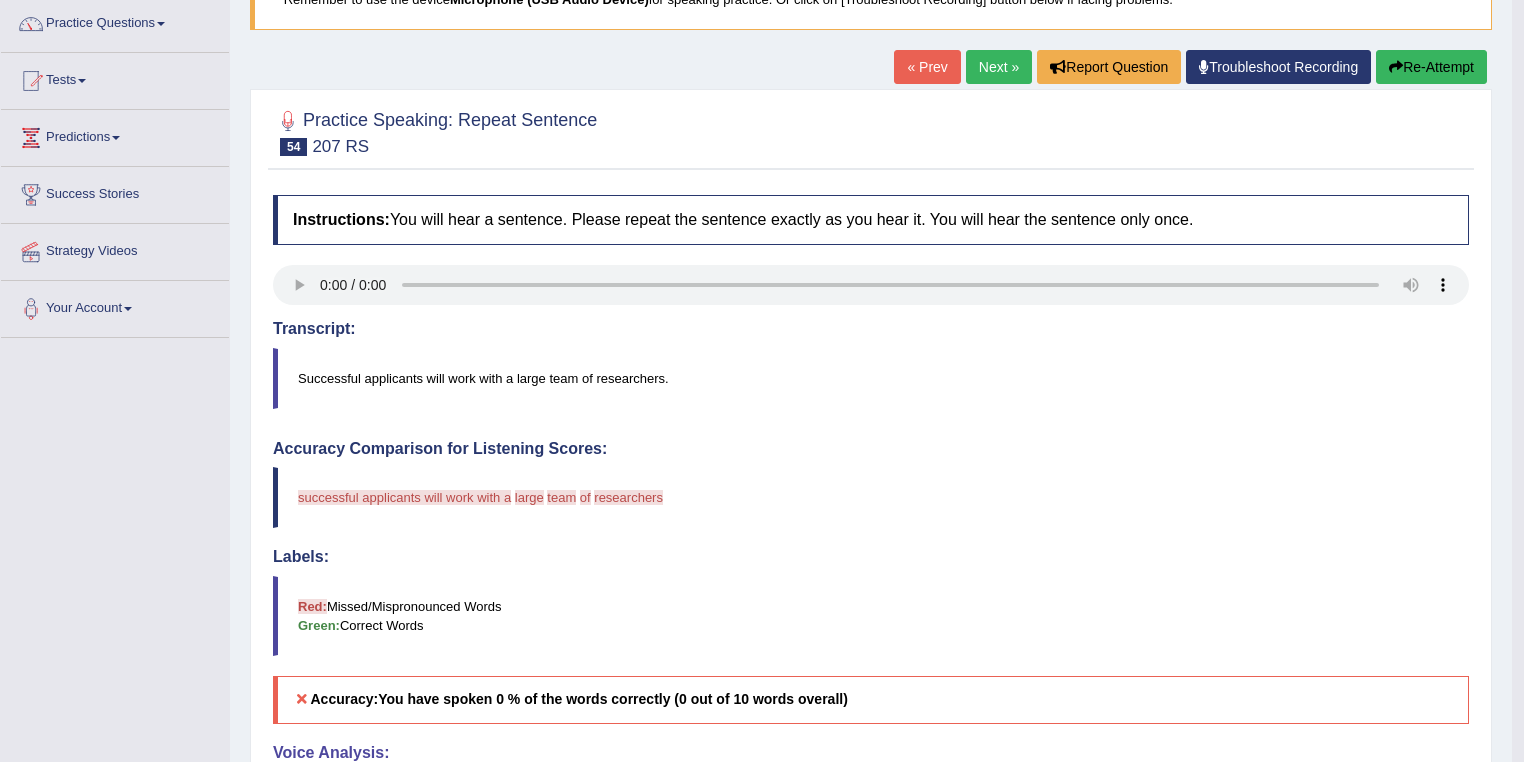 click on "Next »" at bounding box center (999, 67) 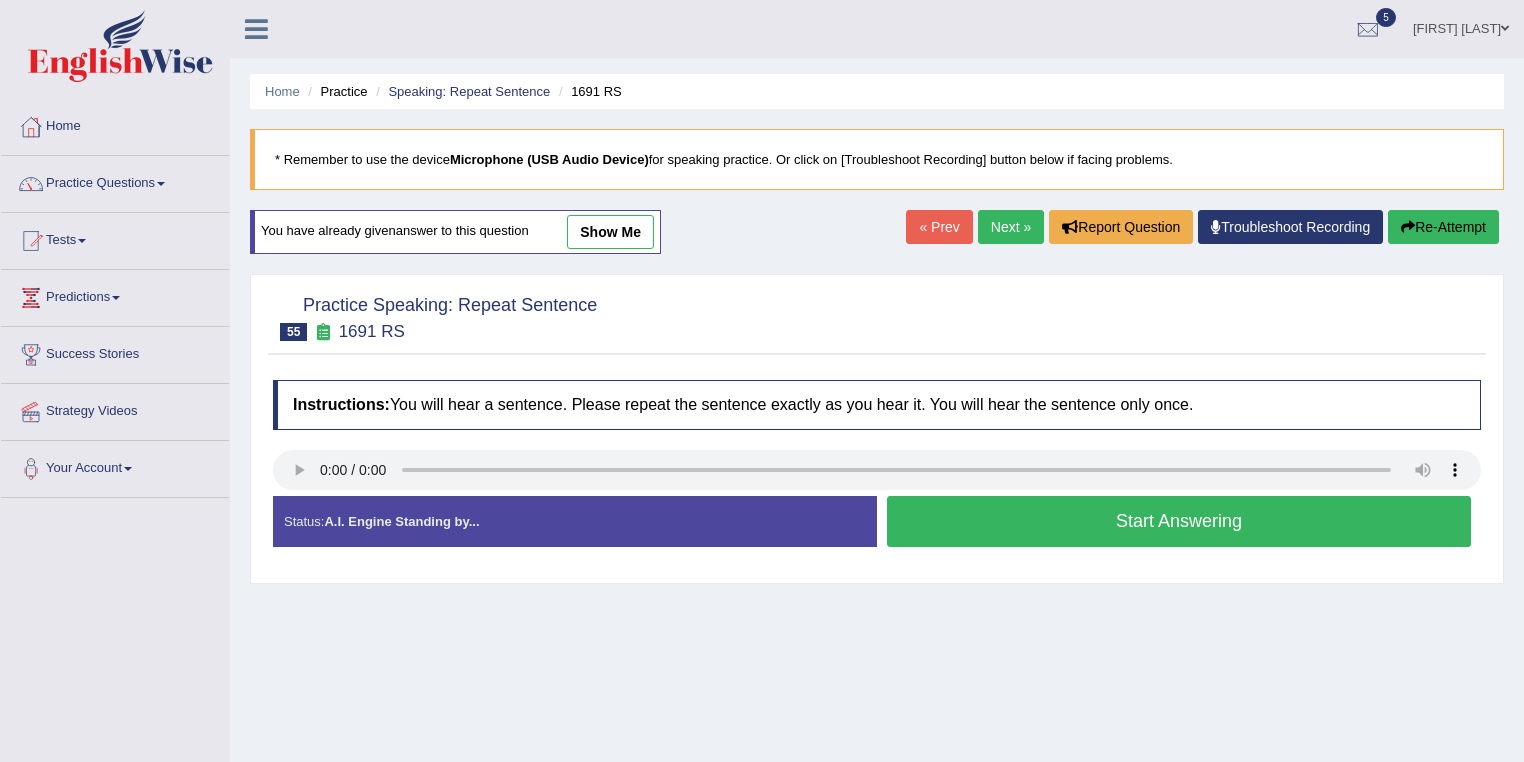 scroll, scrollTop: 0, scrollLeft: 0, axis: both 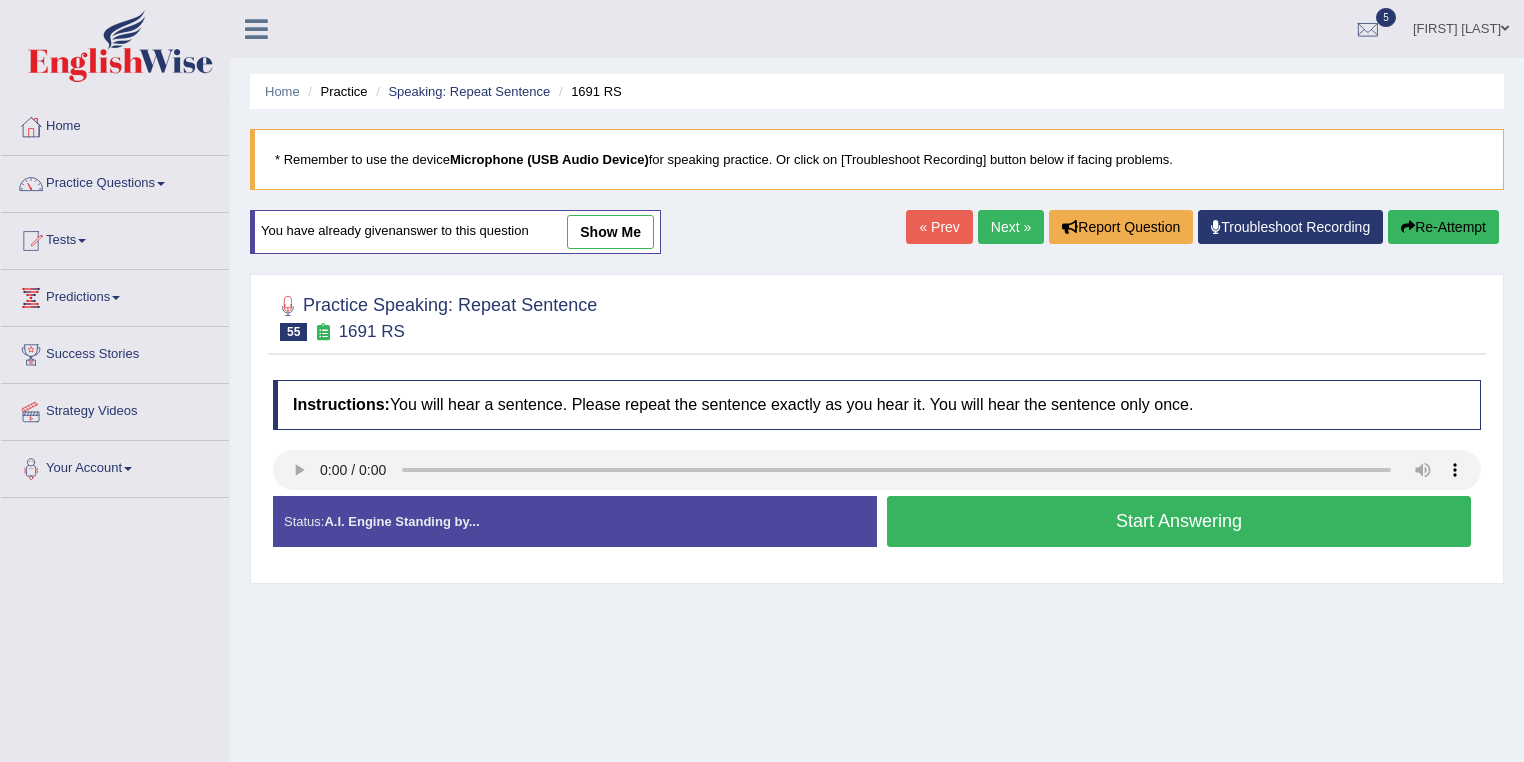 click on "Start Answering" at bounding box center [1179, 521] 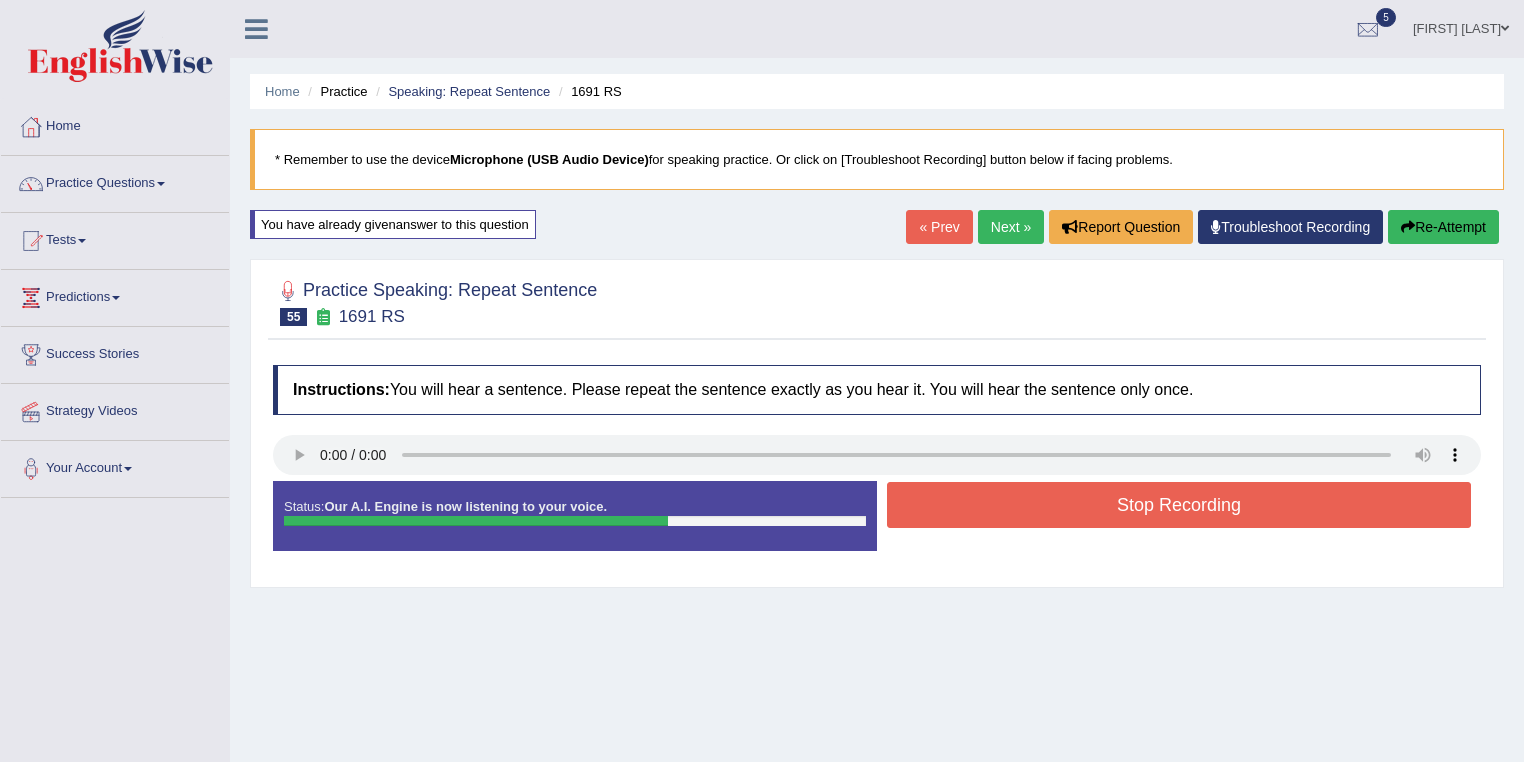 click on "Stop Recording" at bounding box center (1179, 505) 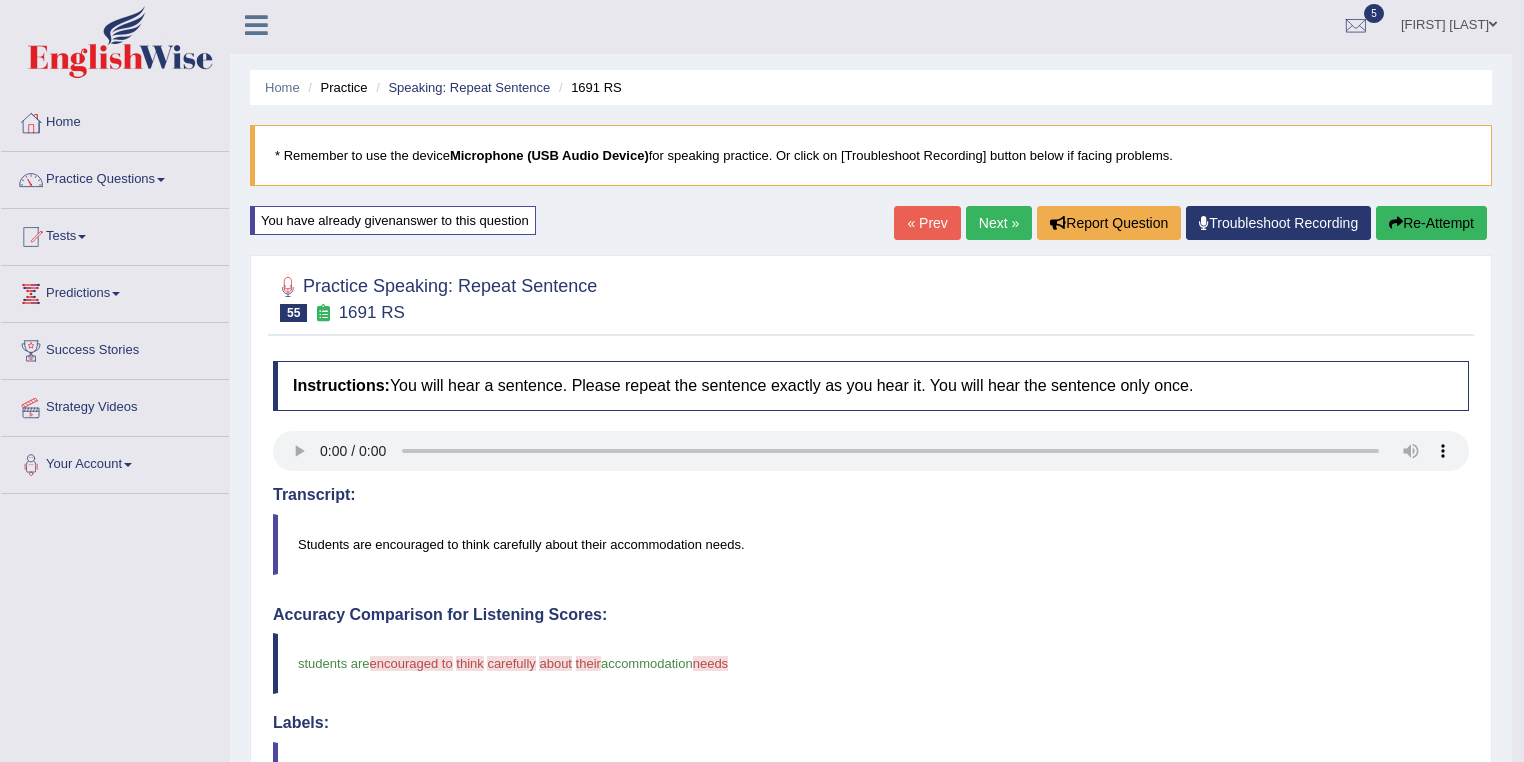 scroll, scrollTop: 0, scrollLeft: 0, axis: both 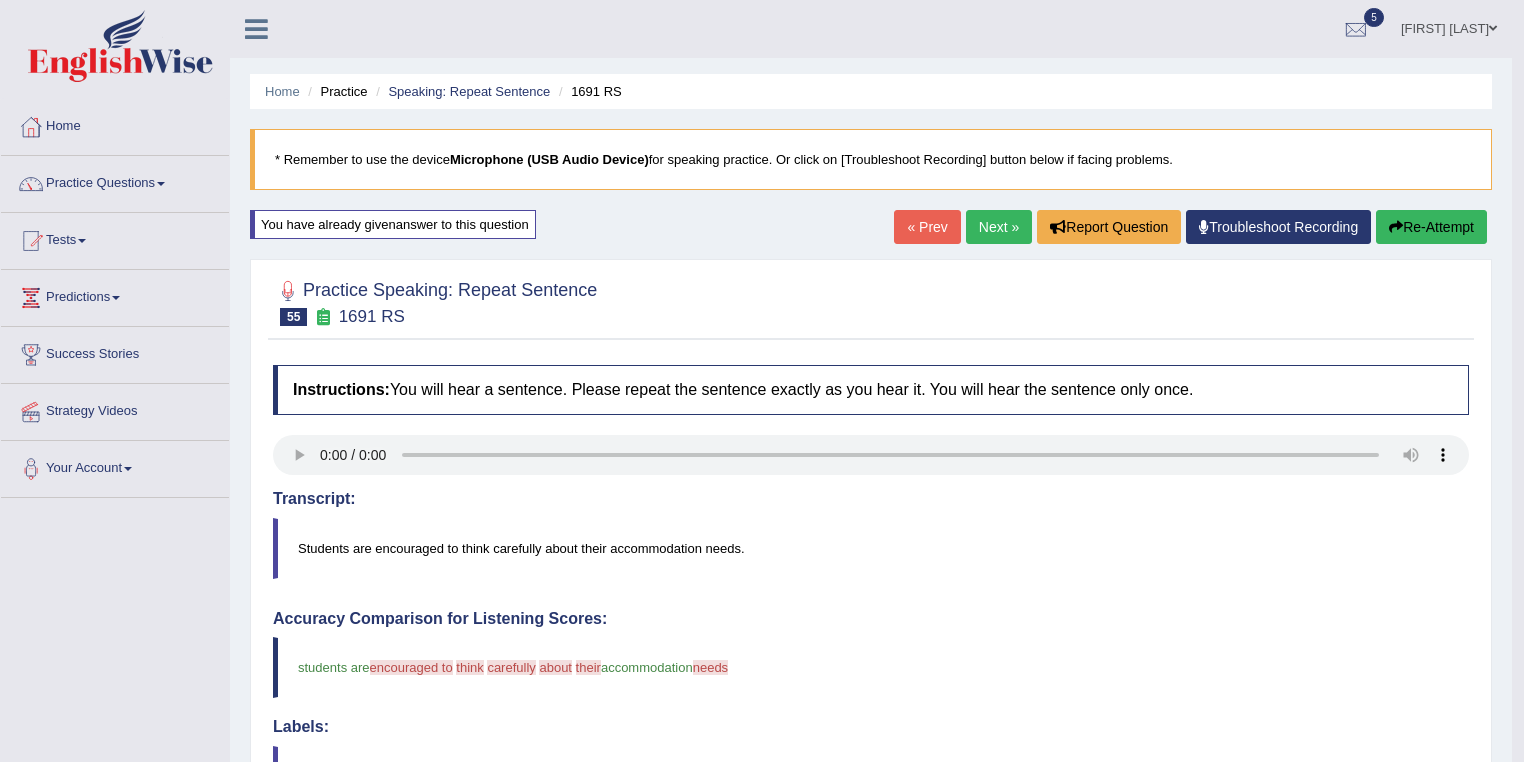 click on "Next »" at bounding box center [999, 227] 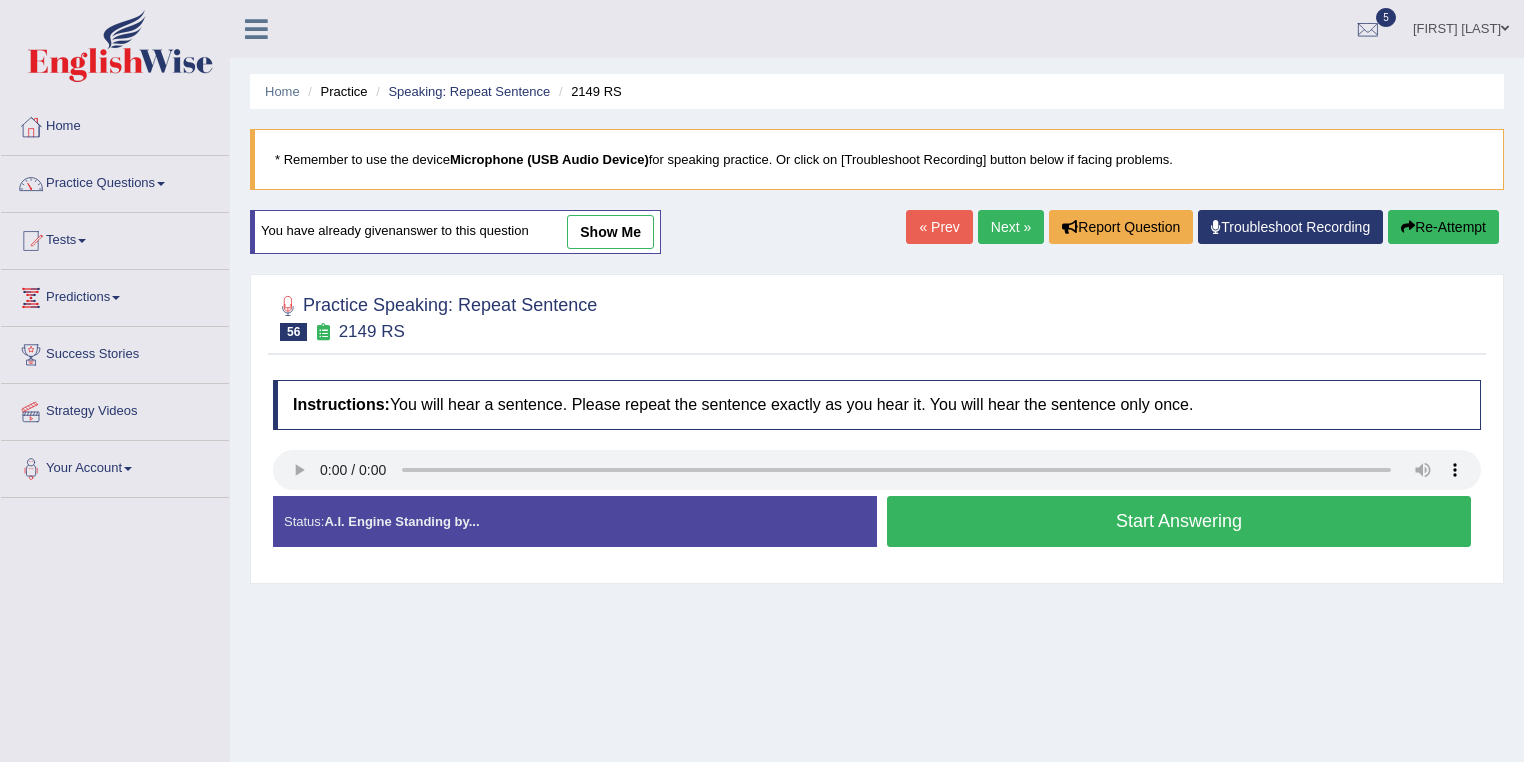 scroll, scrollTop: 0, scrollLeft: 0, axis: both 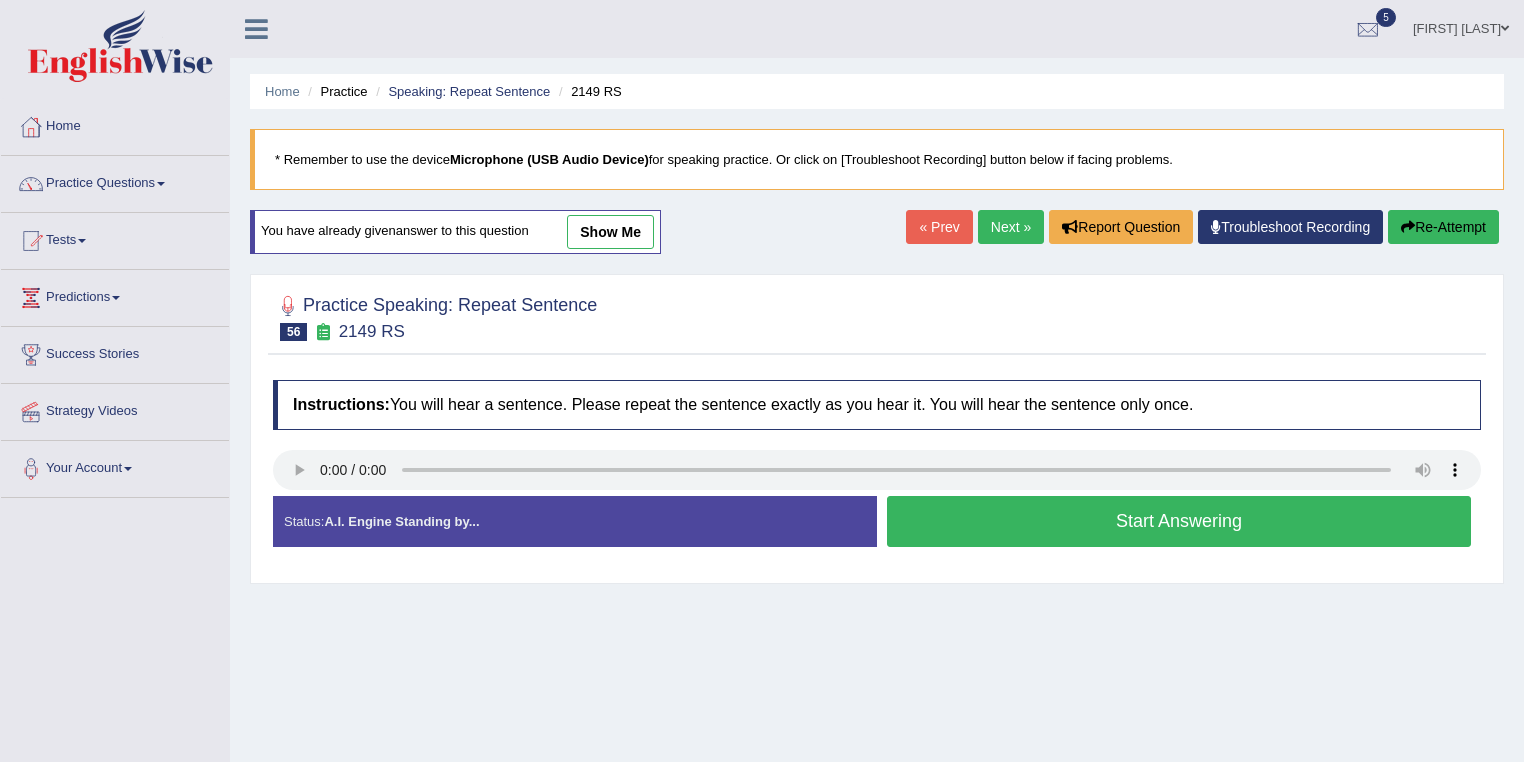 click on "Start Answering" at bounding box center (1179, 521) 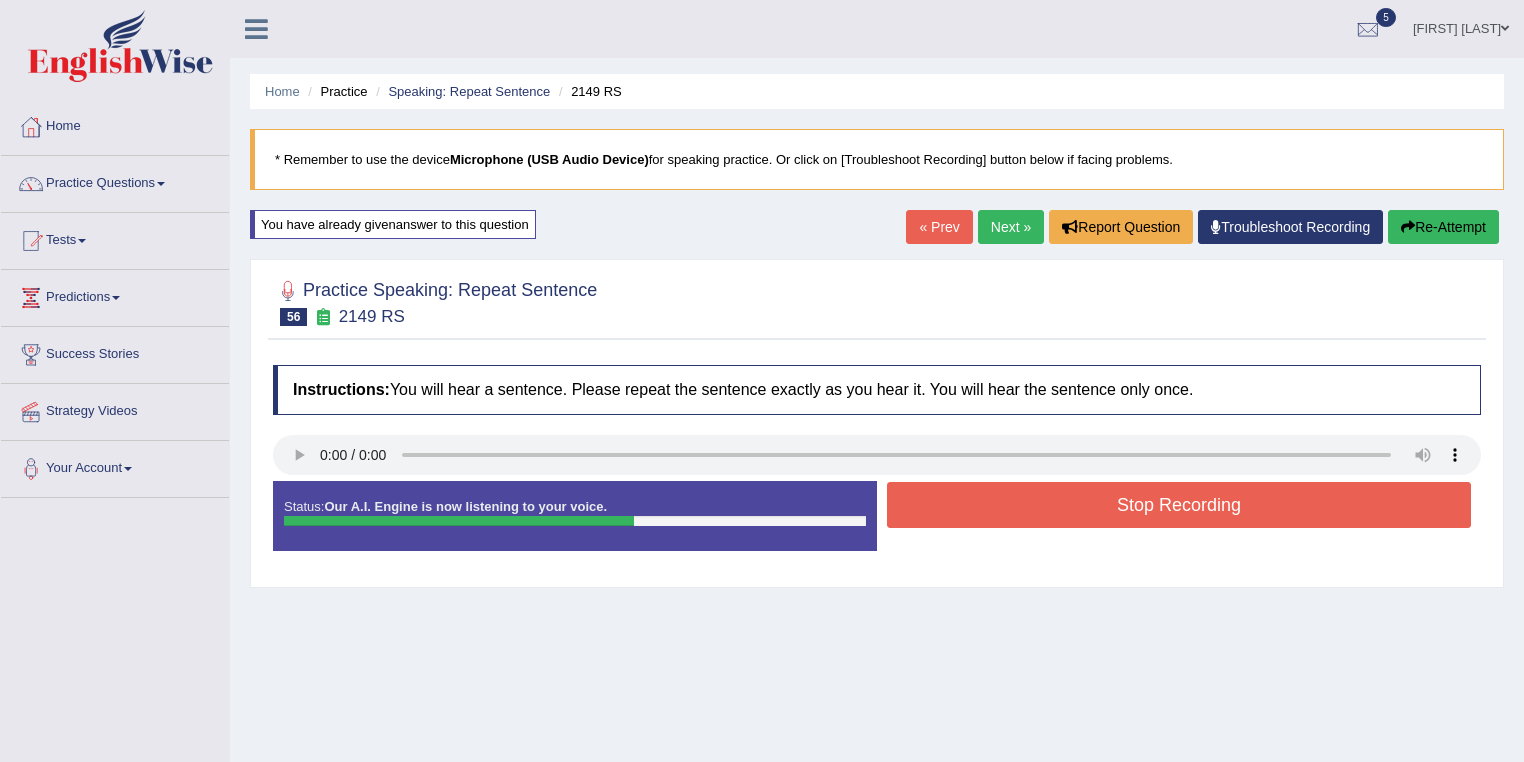 click on "Stop Recording" at bounding box center [1179, 505] 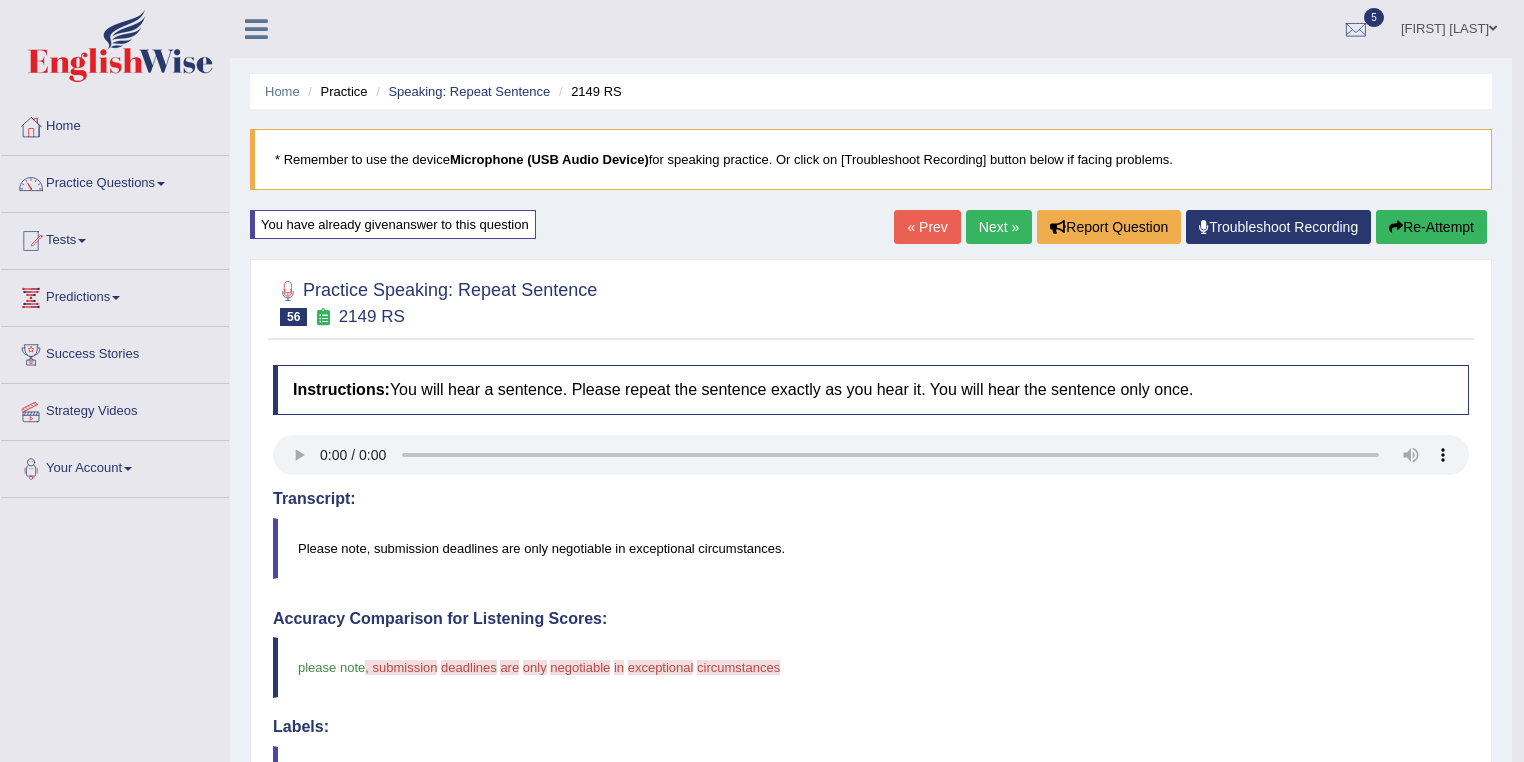 scroll, scrollTop: 0, scrollLeft: 0, axis: both 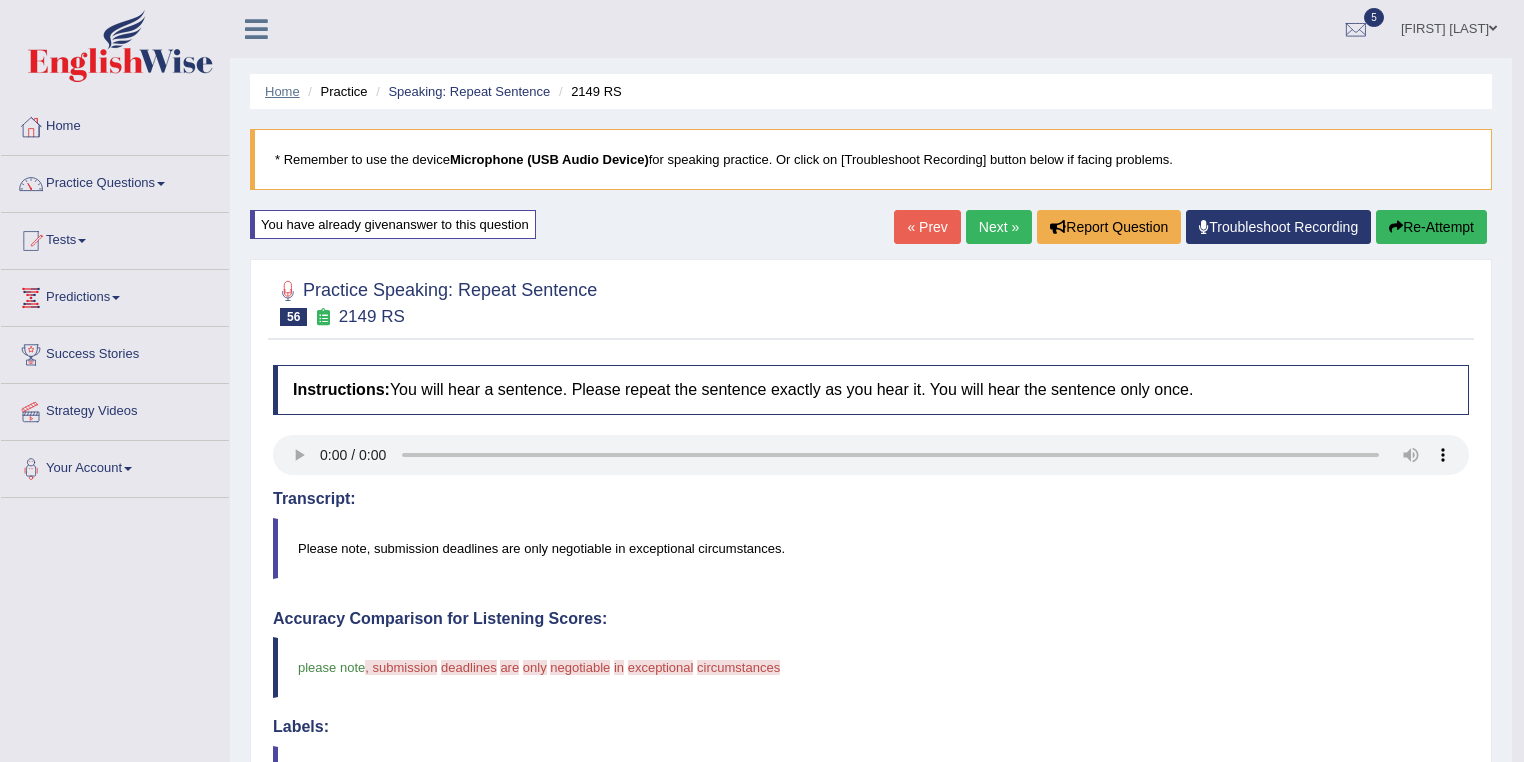 click on "Home" at bounding box center [282, 91] 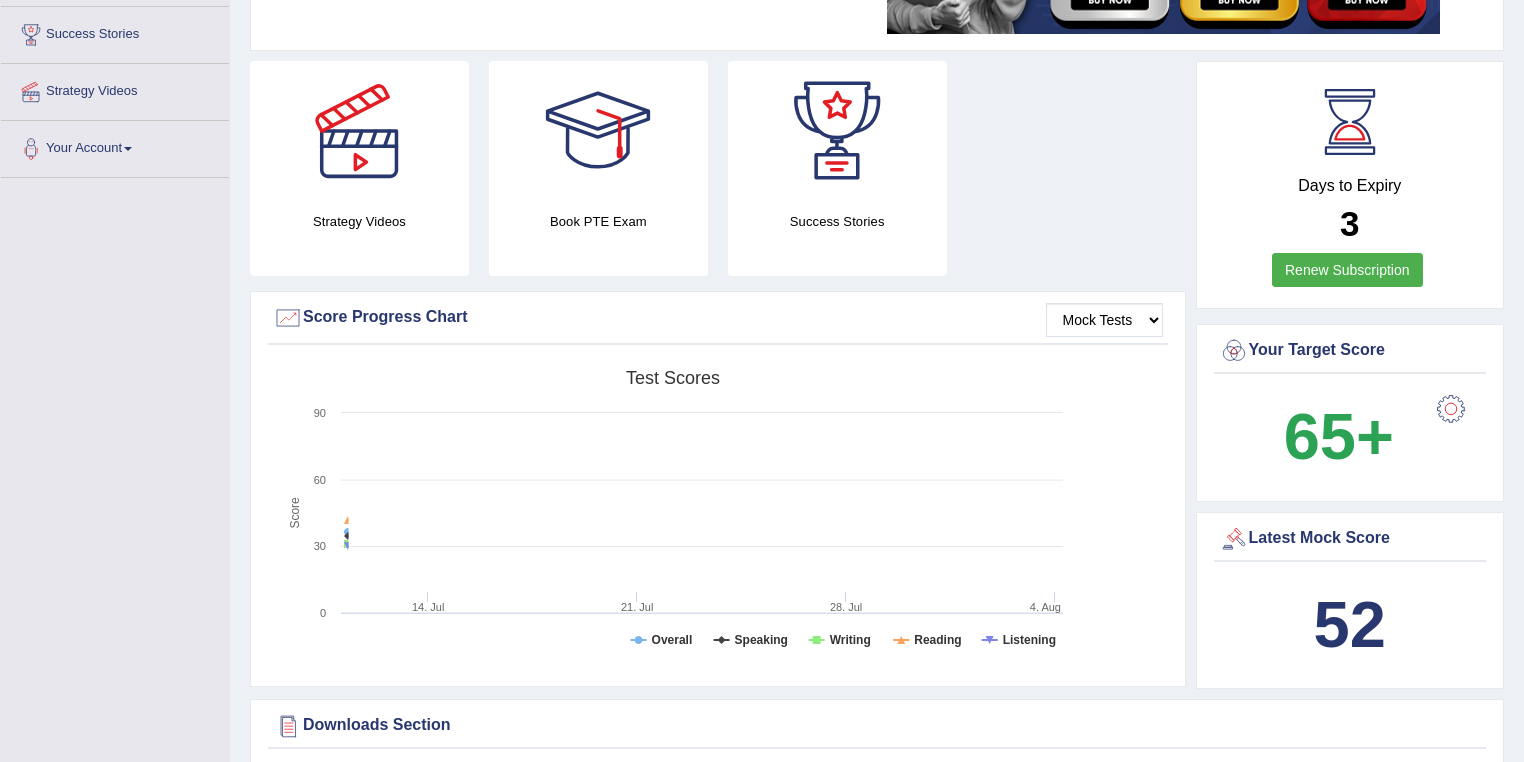 scroll, scrollTop: 0, scrollLeft: 0, axis: both 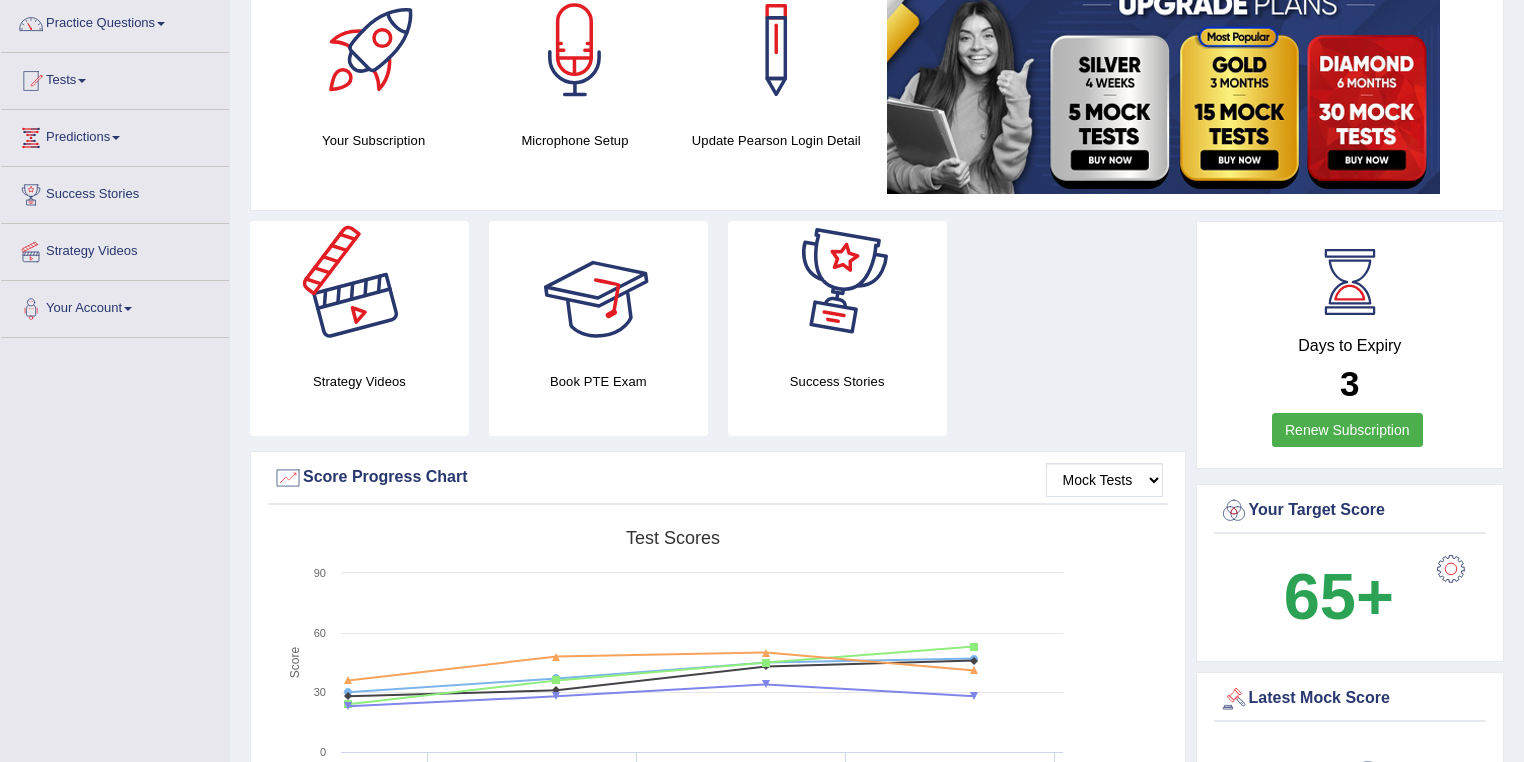 click at bounding box center (359, 291) 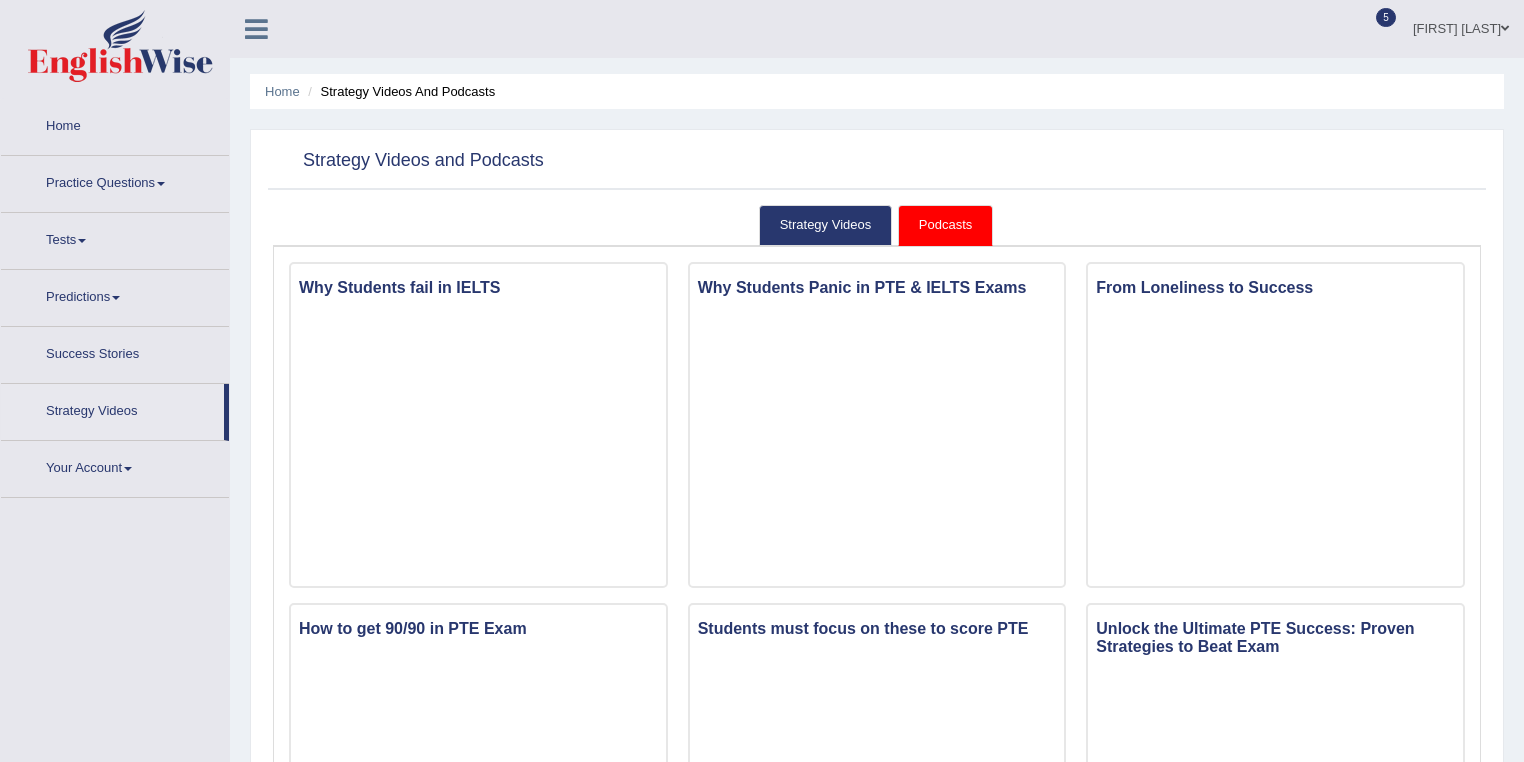 scroll, scrollTop: 0, scrollLeft: 0, axis: both 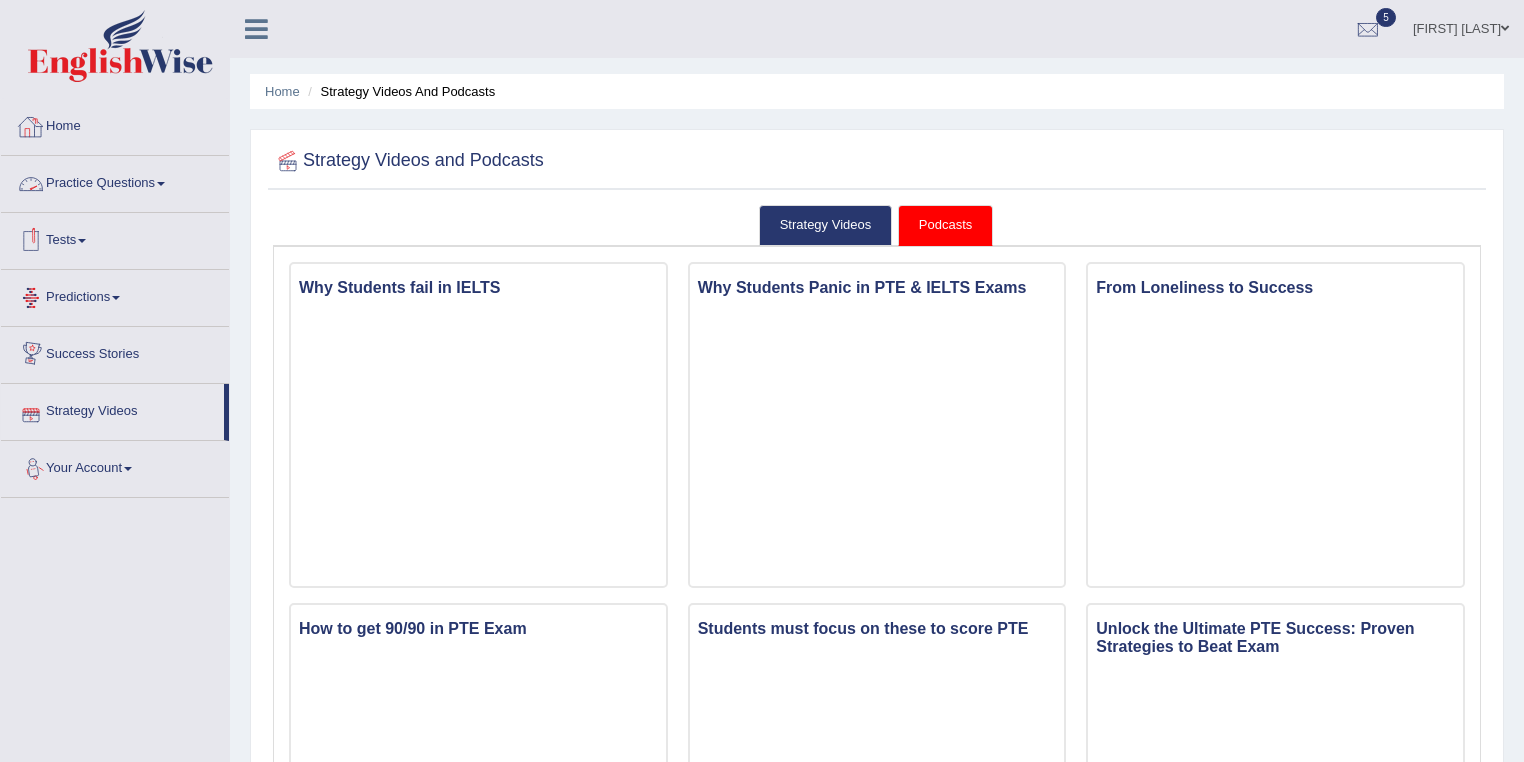 click on "Home" at bounding box center [115, 124] 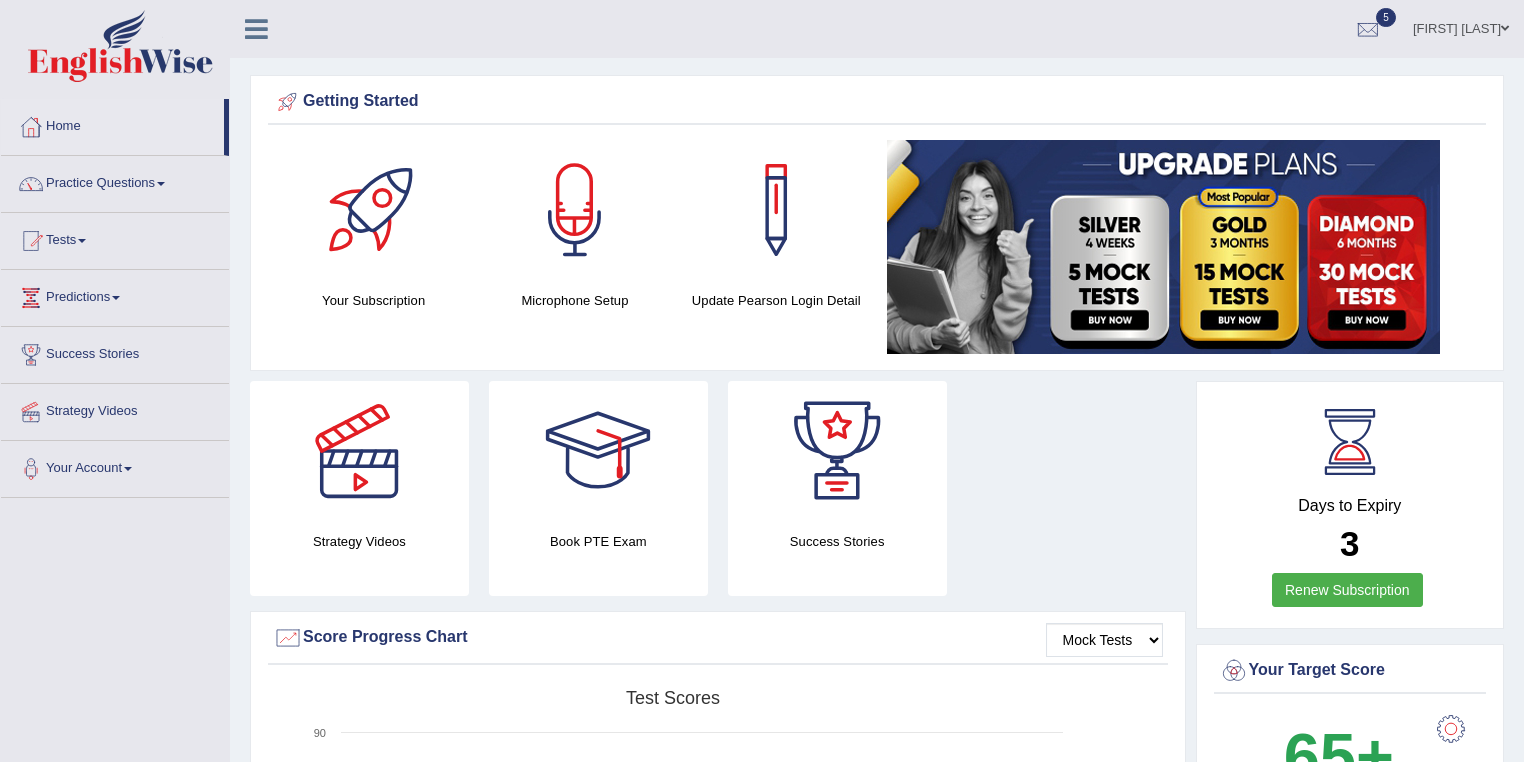 scroll, scrollTop: 0, scrollLeft: 0, axis: both 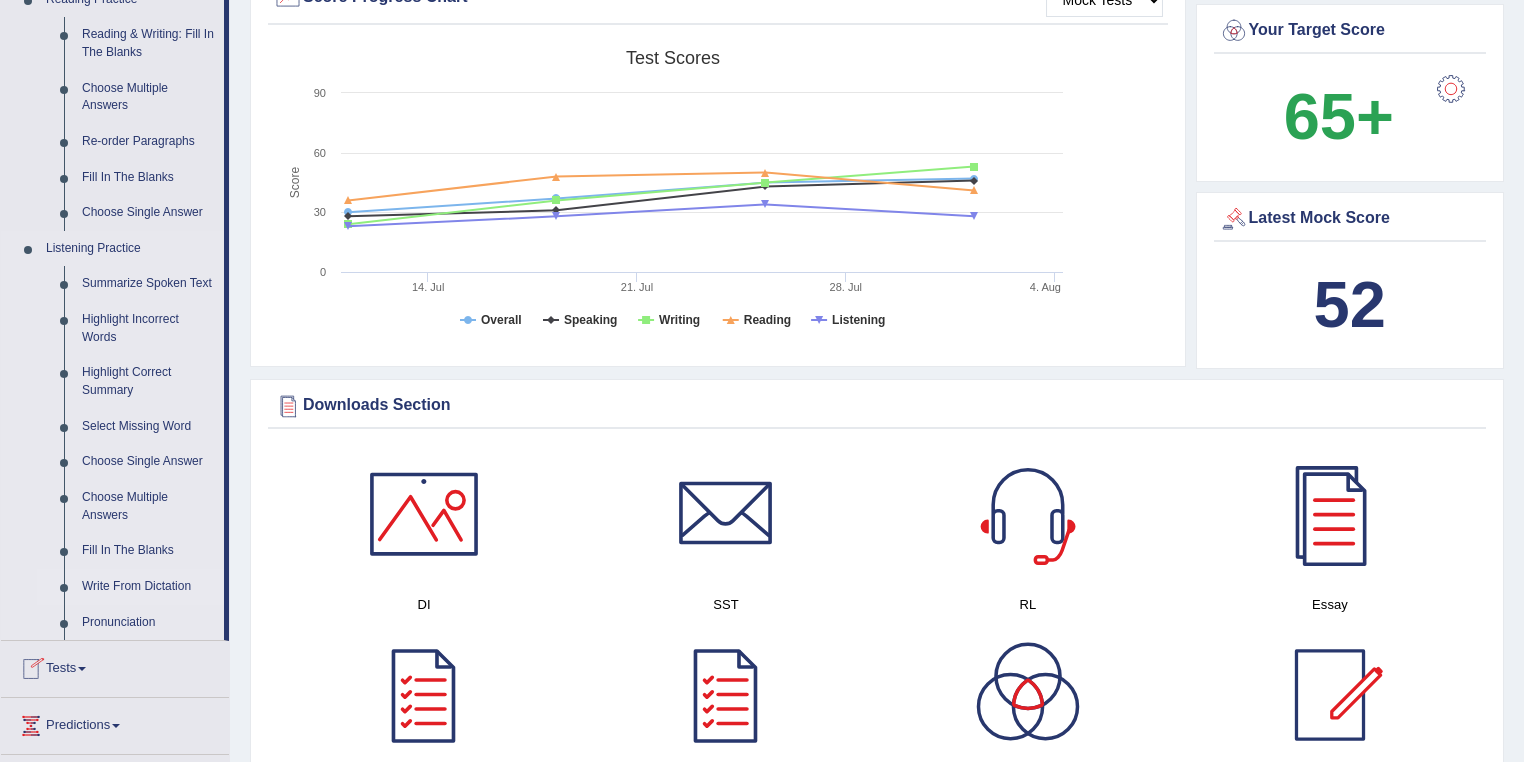 click on "Write From Dictation" at bounding box center [148, 587] 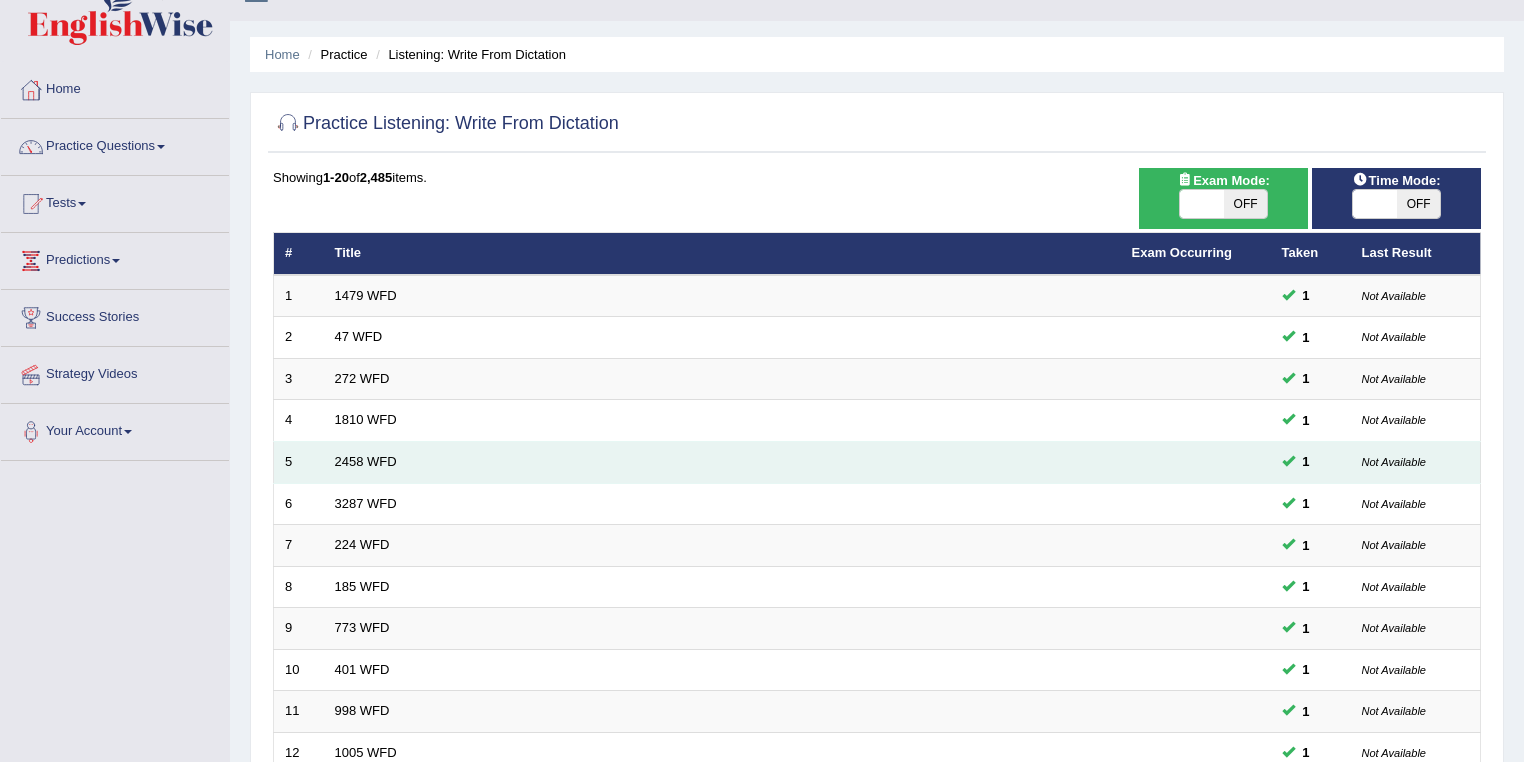scroll, scrollTop: 380, scrollLeft: 0, axis: vertical 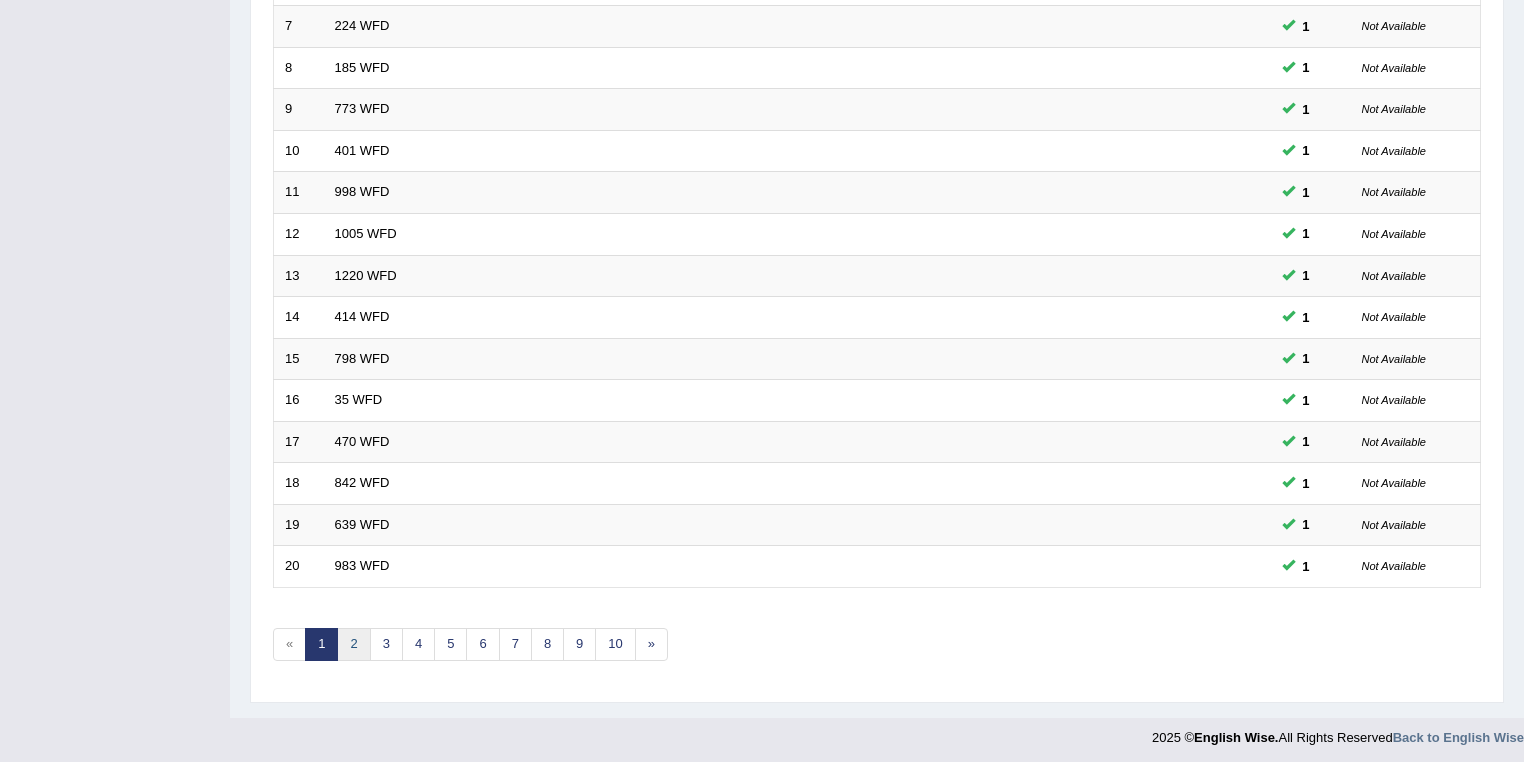 click on "2" at bounding box center (353, 644) 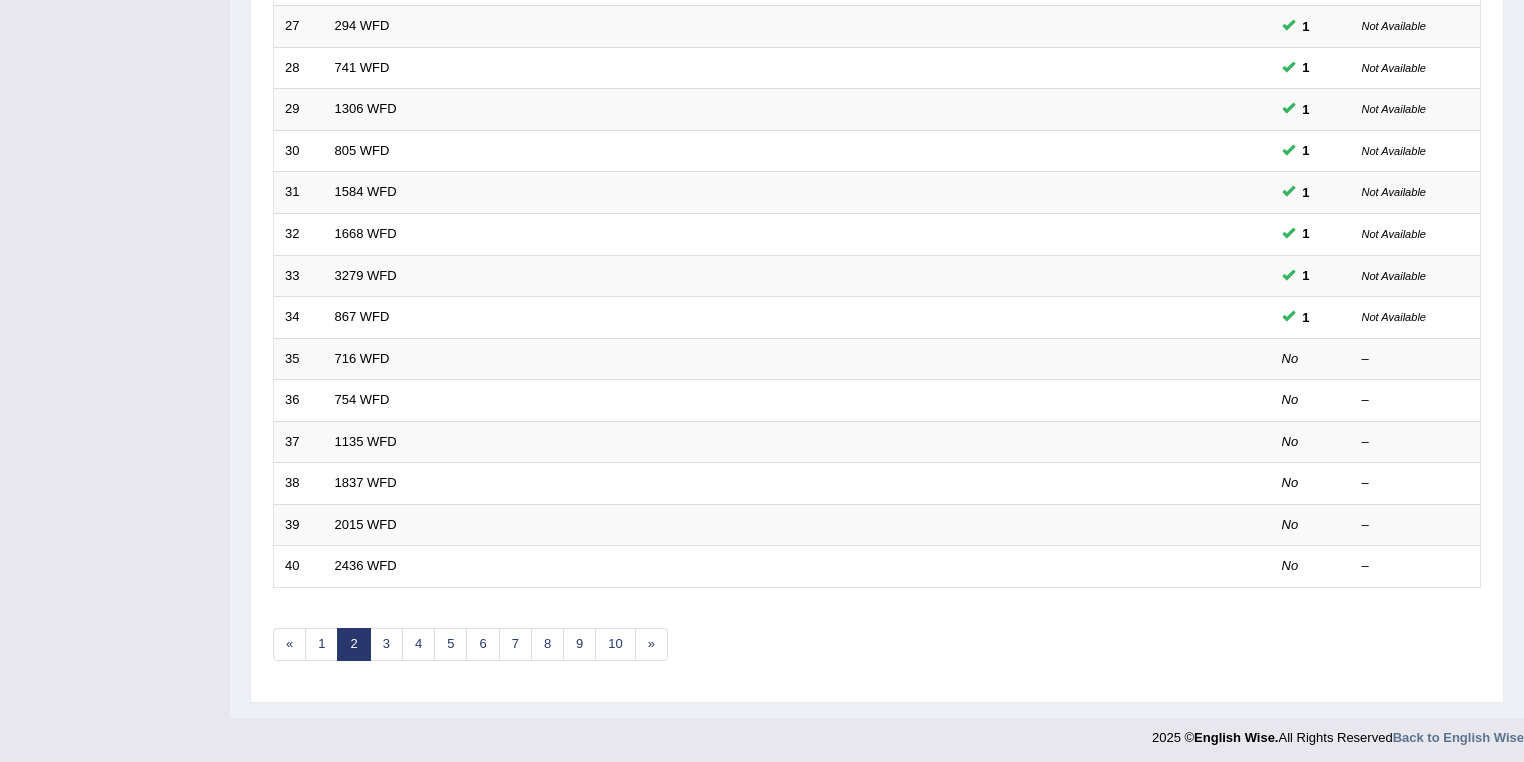 scroll, scrollTop: 0, scrollLeft: 0, axis: both 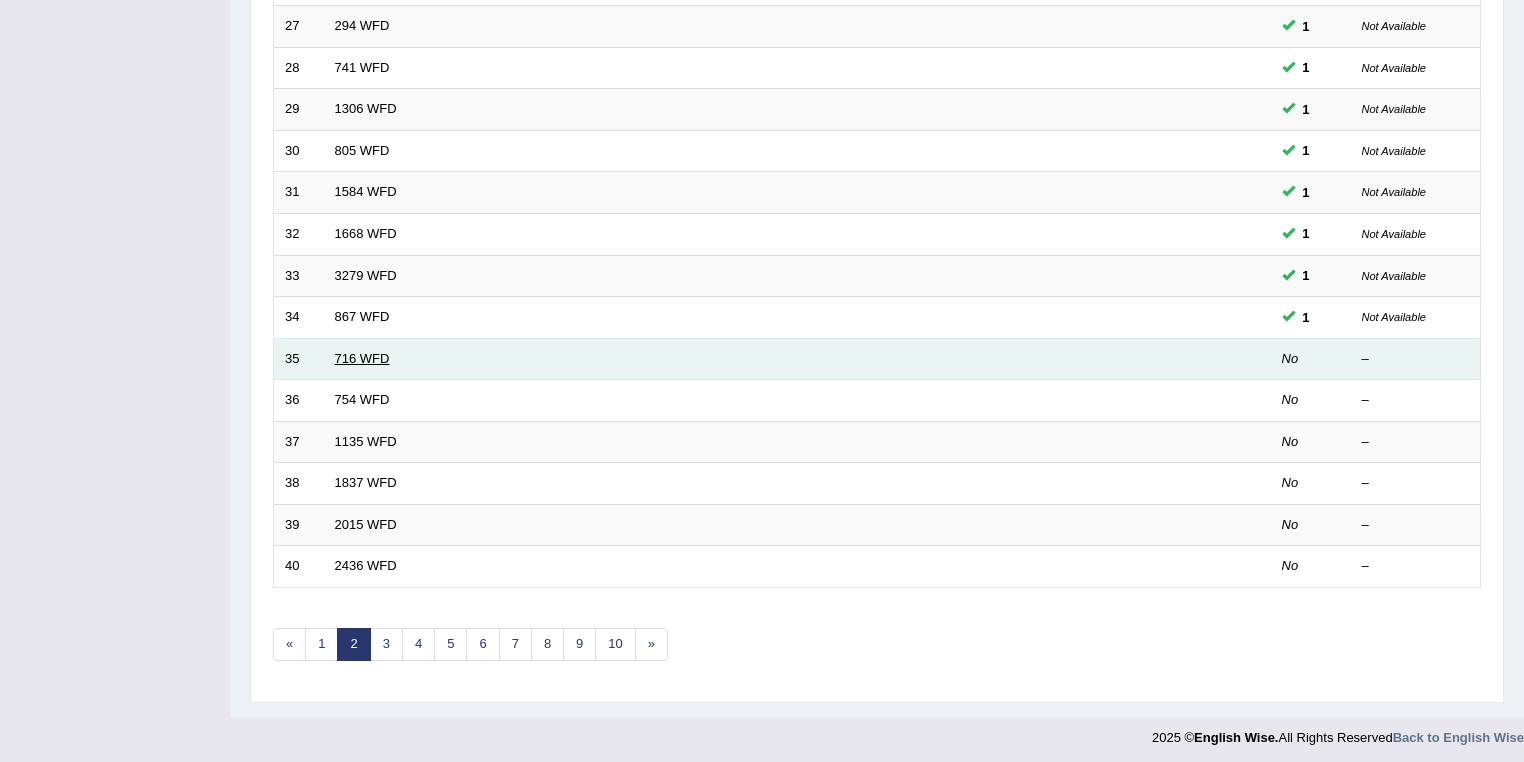 click on "716 WFD" at bounding box center [362, 358] 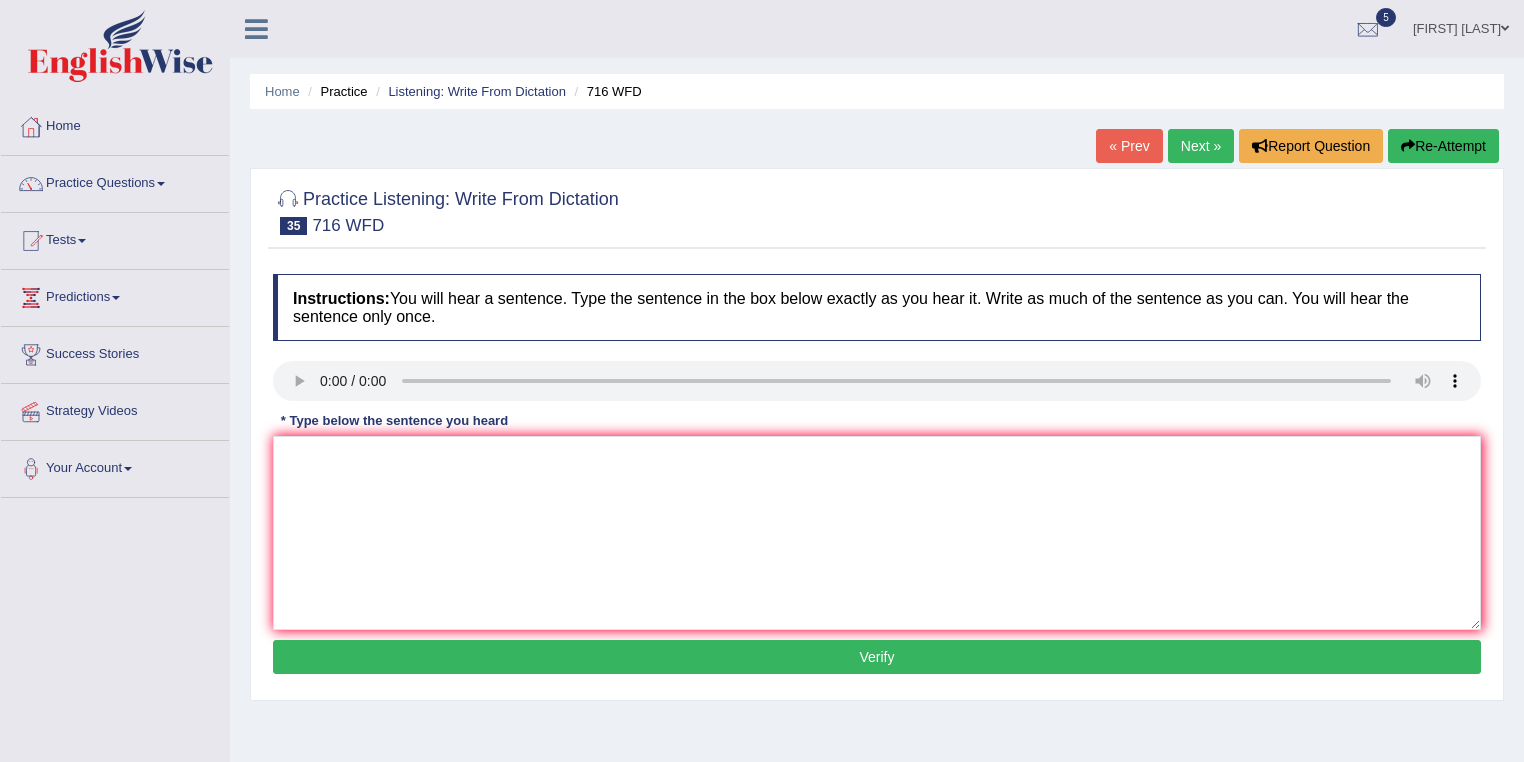 scroll, scrollTop: 0, scrollLeft: 0, axis: both 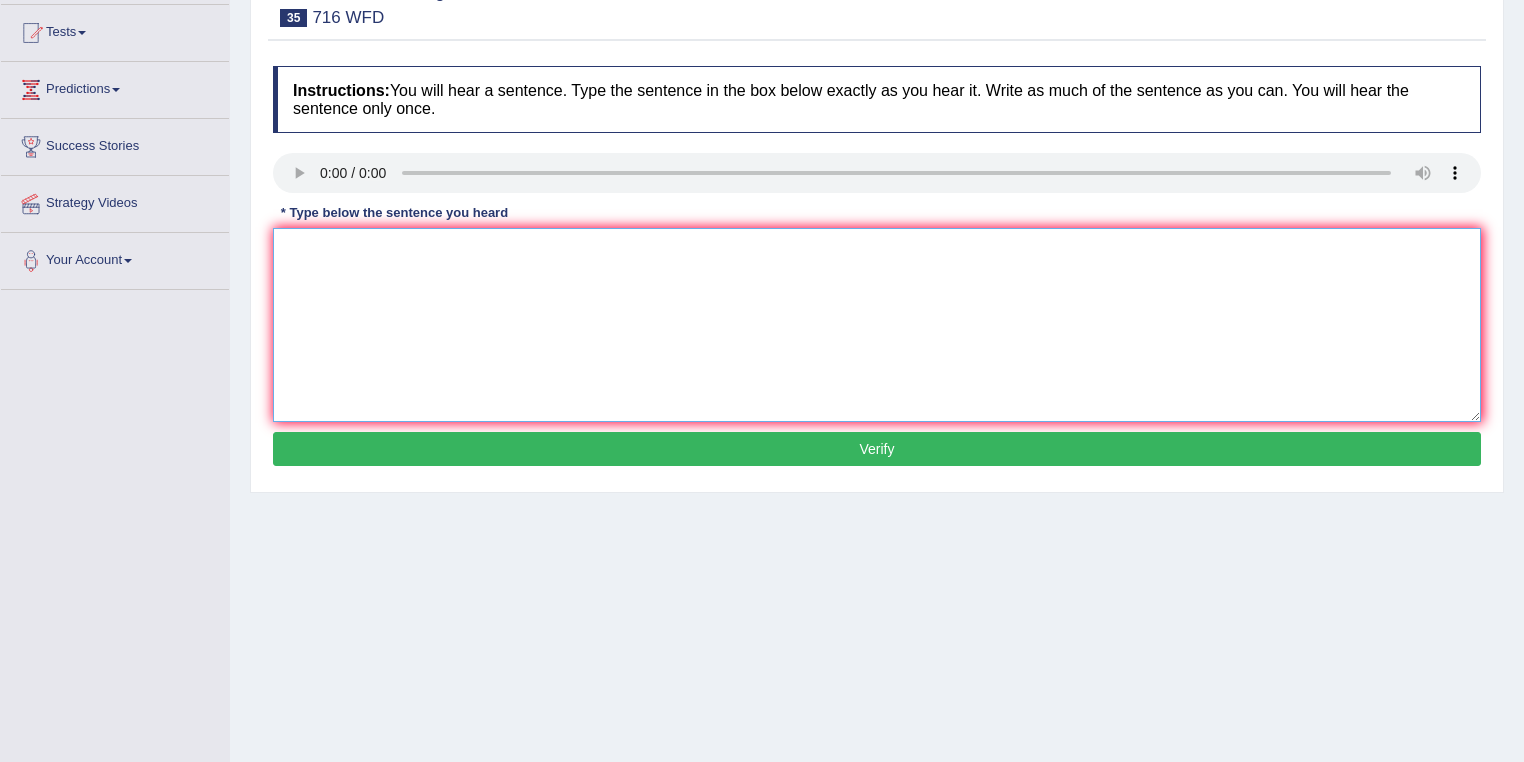 click at bounding box center (877, 325) 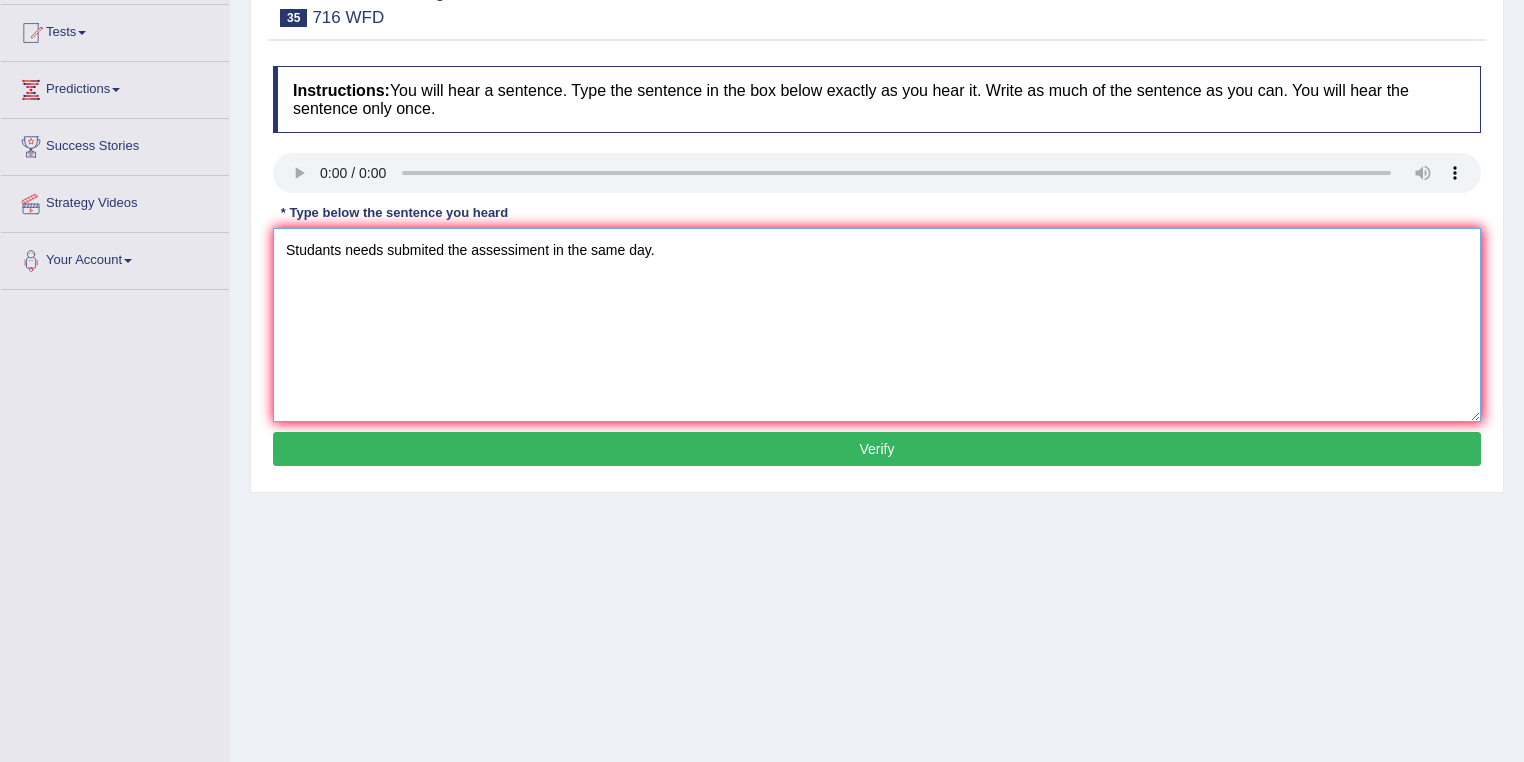 type on "Studants needs submited the assessiment in the same day." 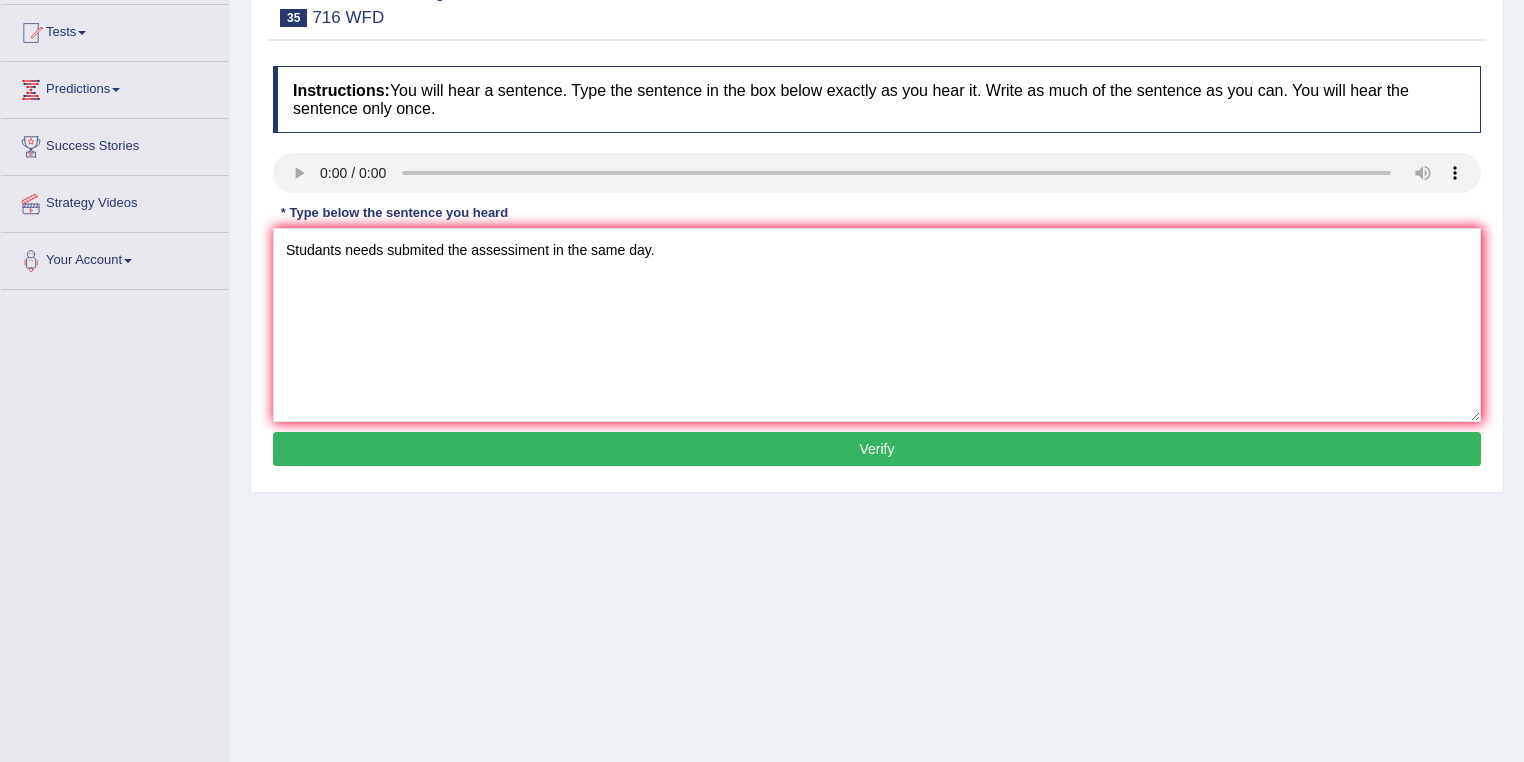 click on "Verify" at bounding box center (877, 449) 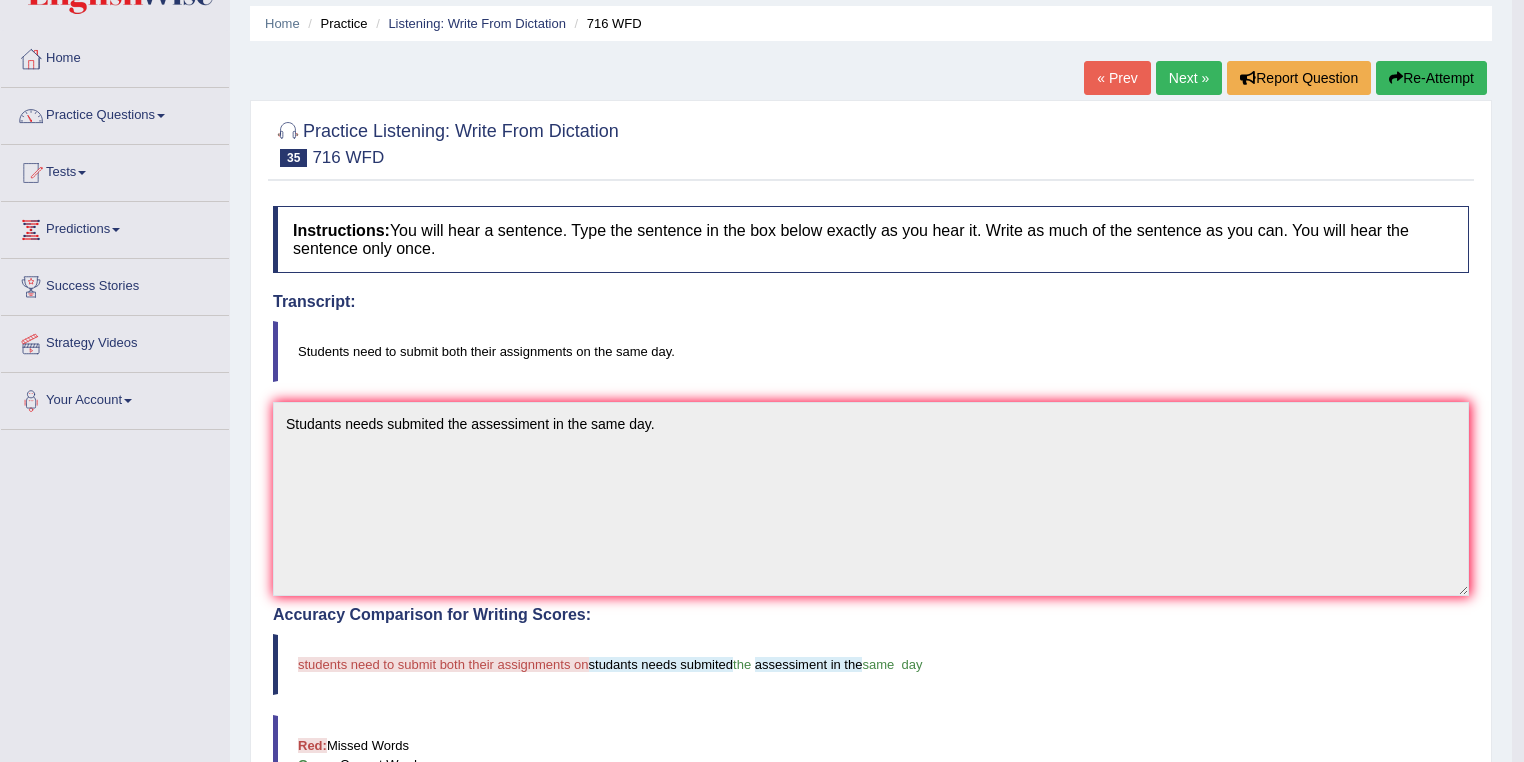 scroll, scrollTop: 48, scrollLeft: 0, axis: vertical 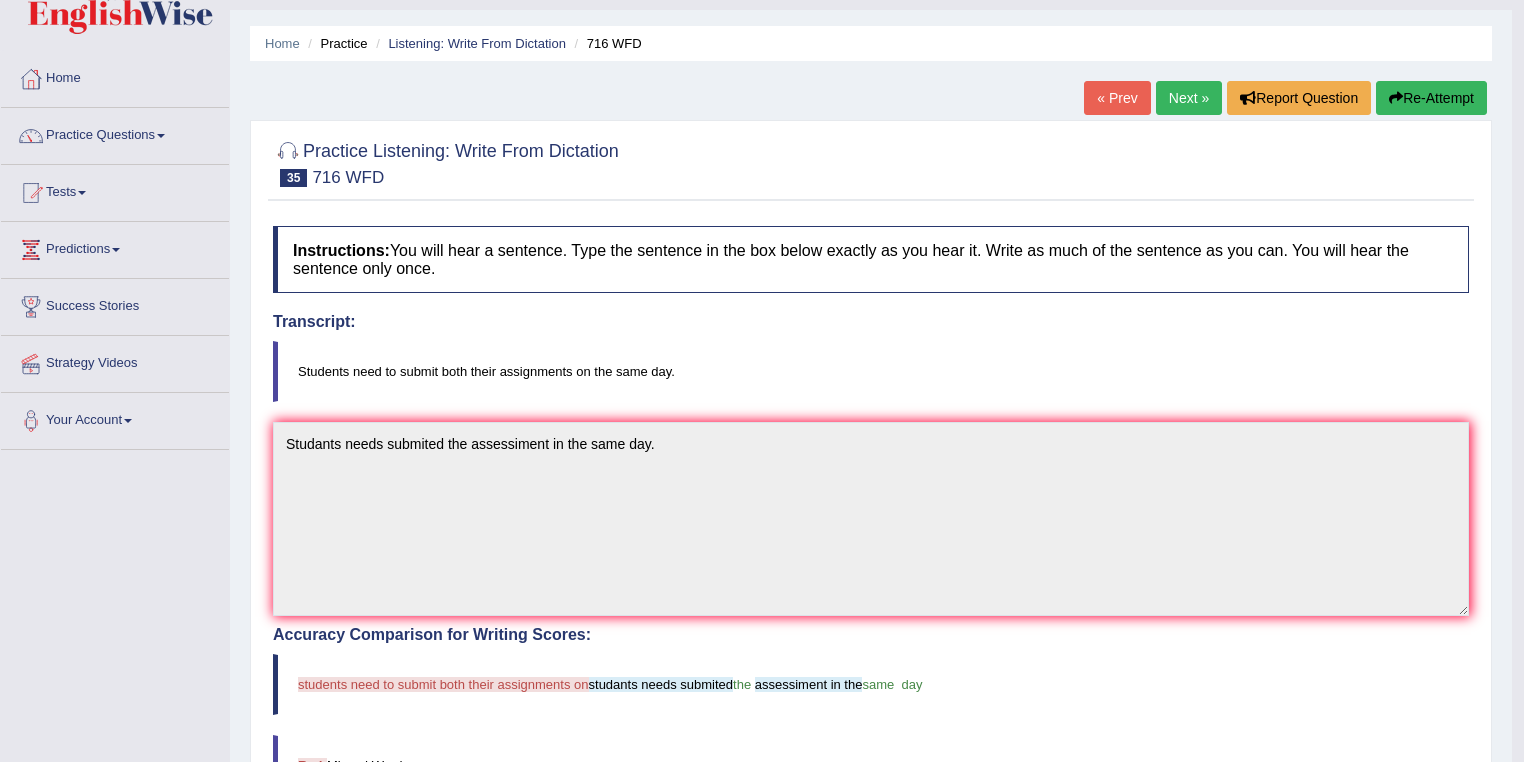 click on "Next »" at bounding box center (1189, 98) 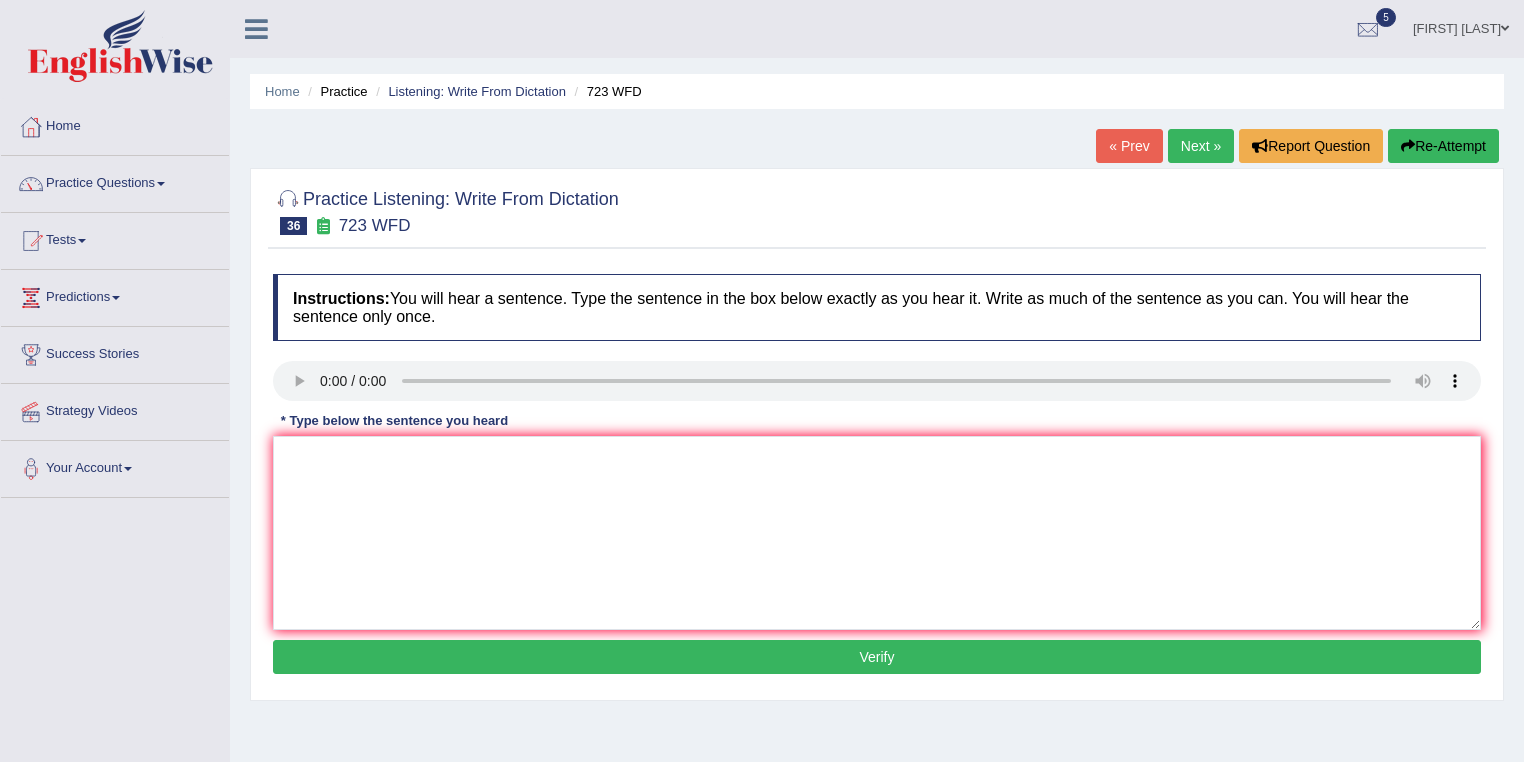 scroll, scrollTop: 0, scrollLeft: 0, axis: both 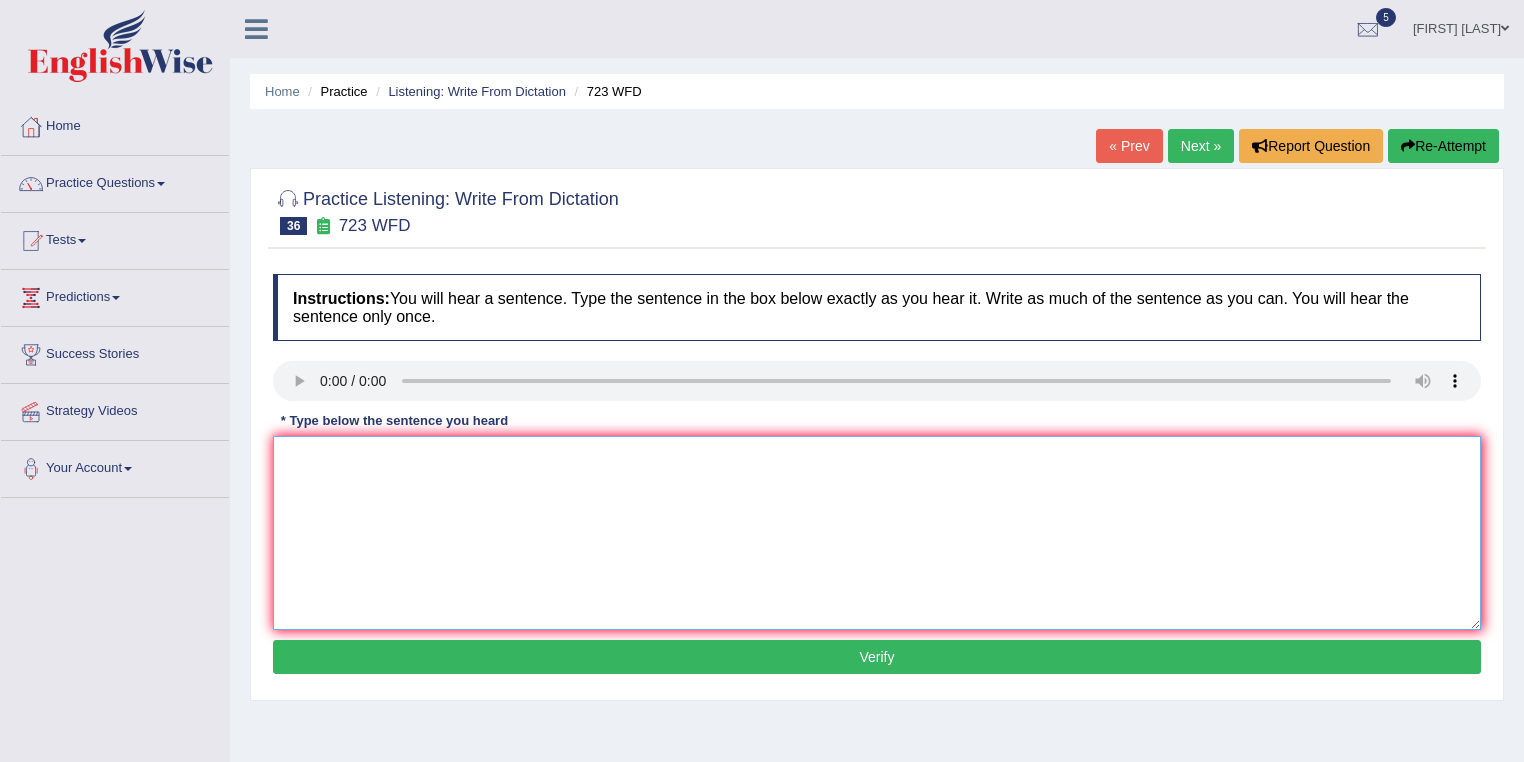 click at bounding box center (877, 533) 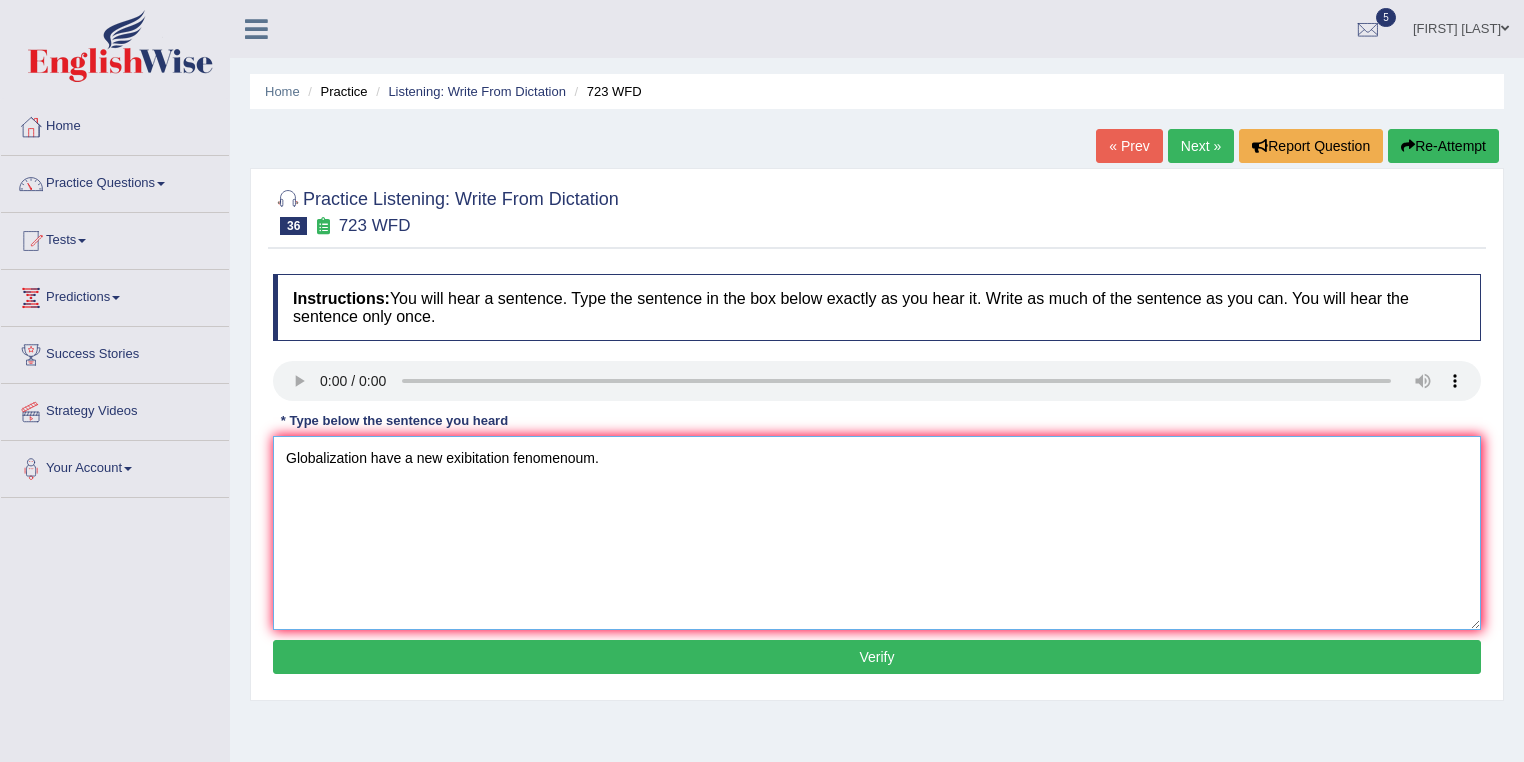 type on "Globalization have a new exibitation fenomenoum." 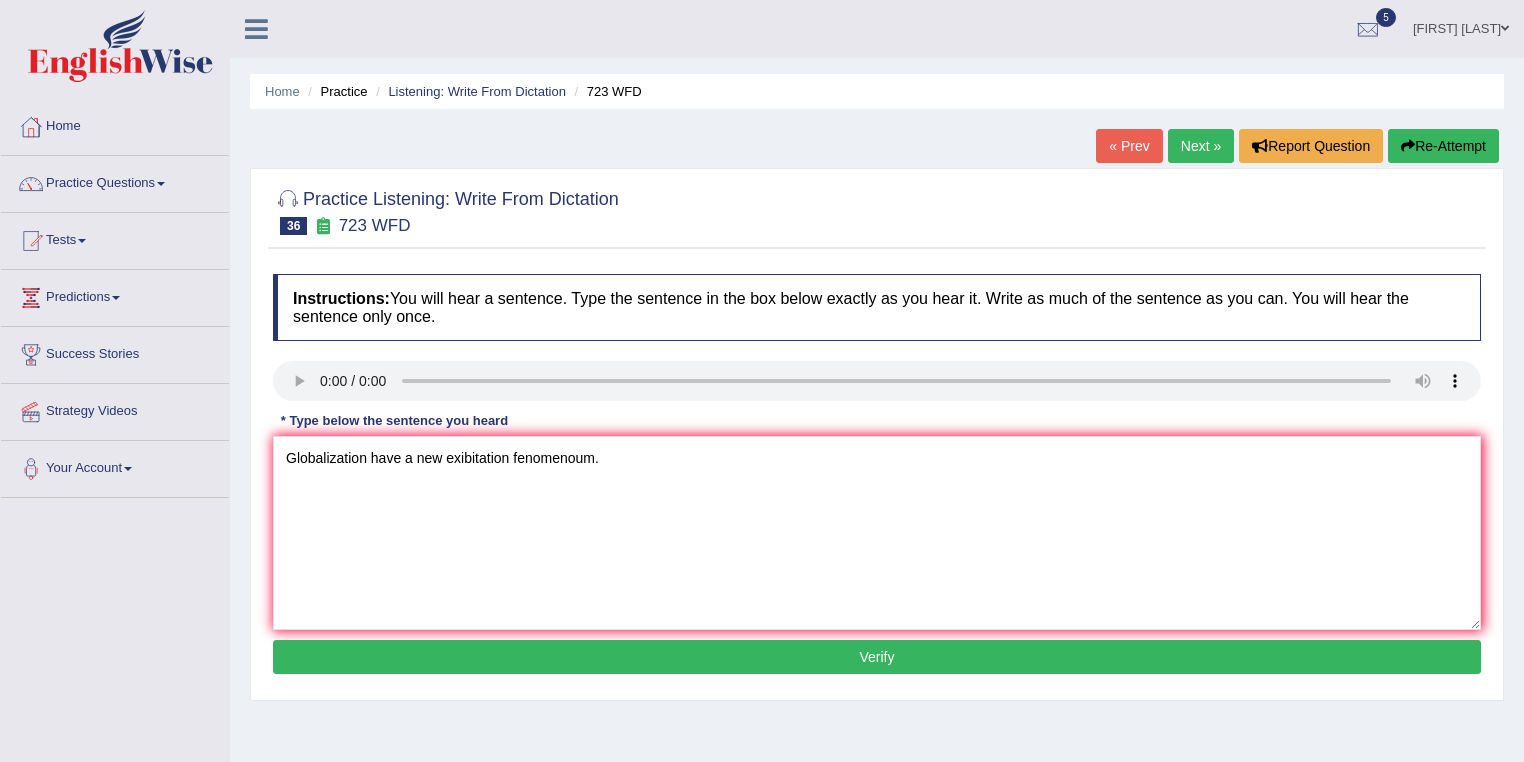 click on "Verify" at bounding box center (877, 657) 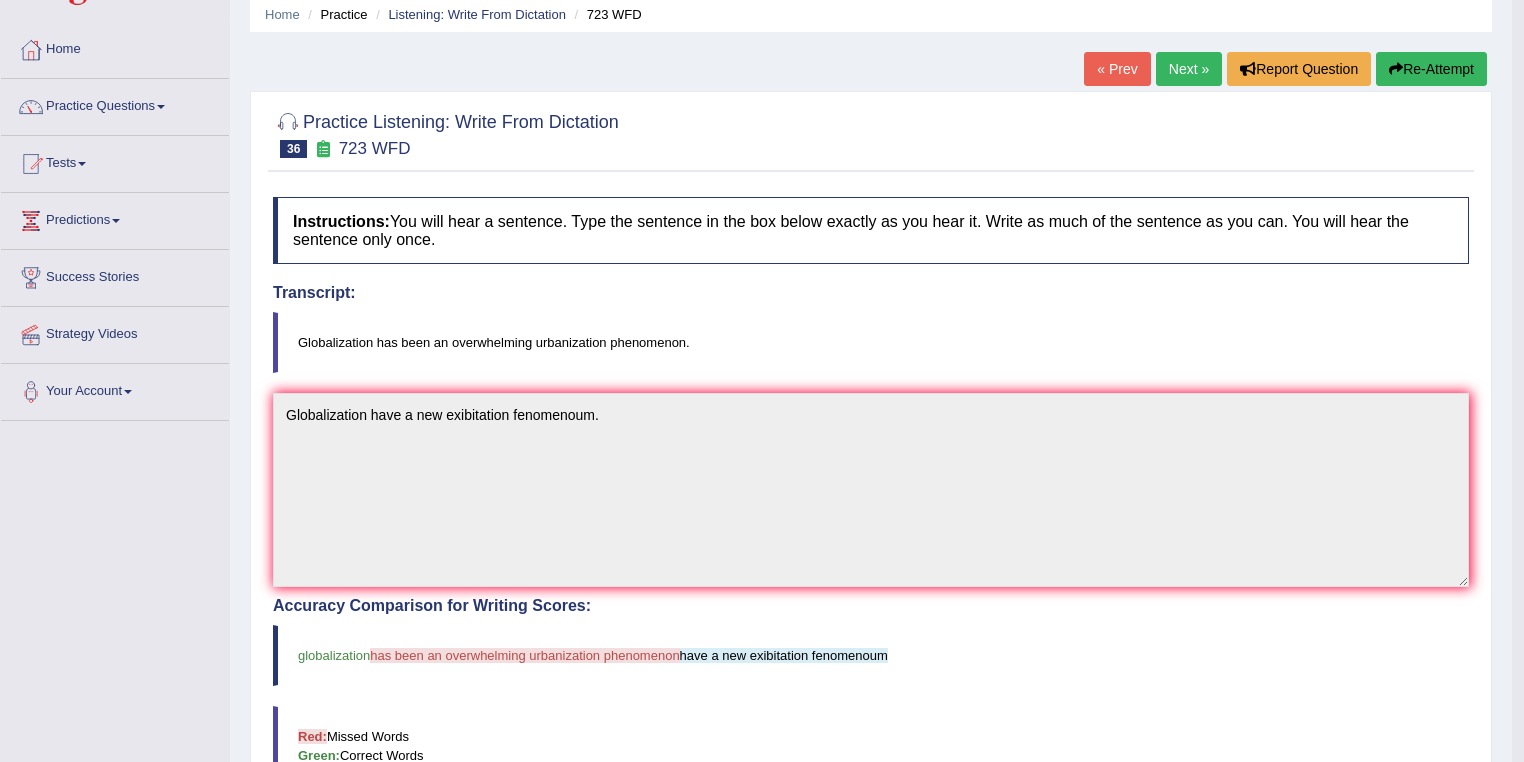 scroll, scrollTop: 0, scrollLeft: 0, axis: both 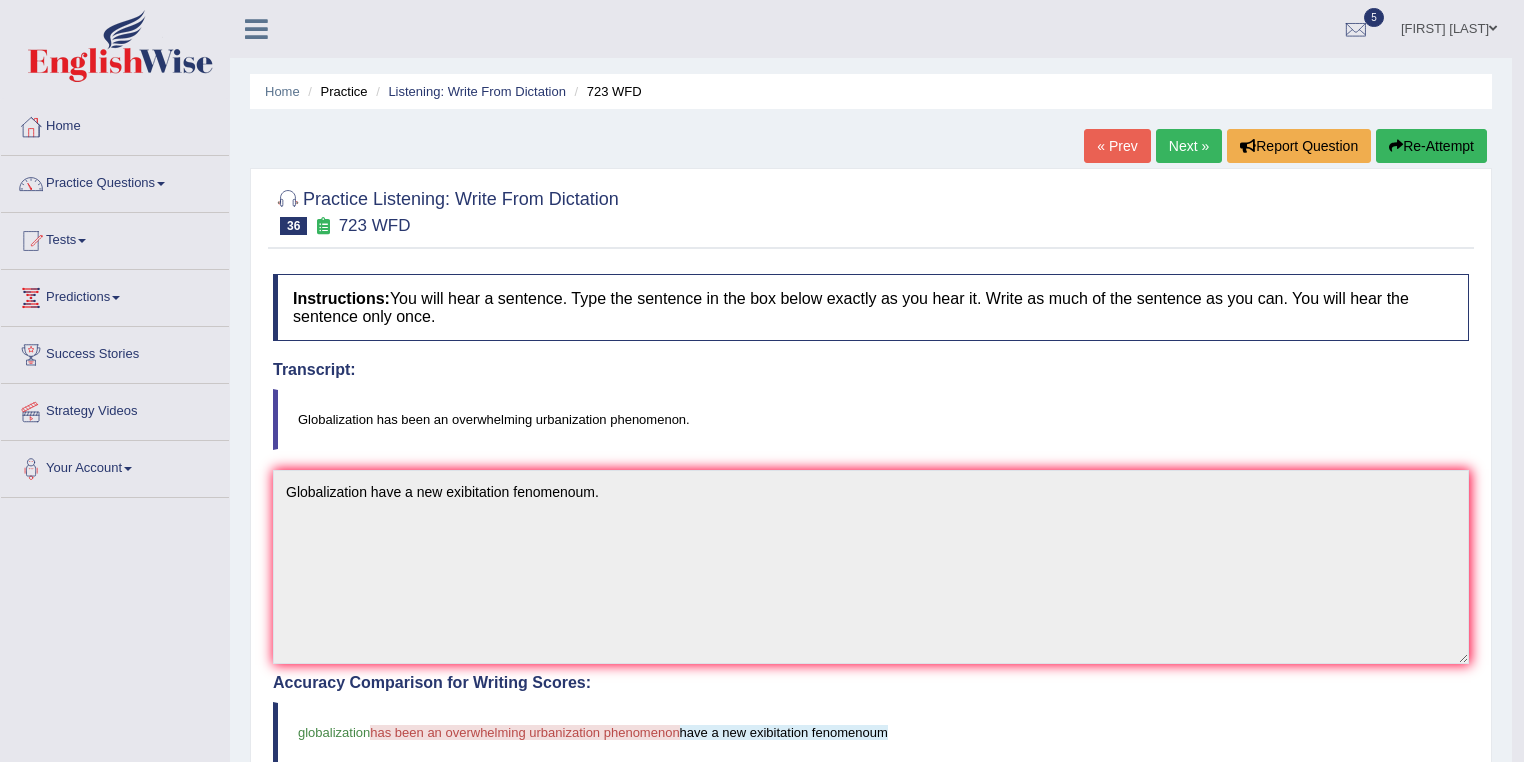click on "Next »" at bounding box center [1189, 146] 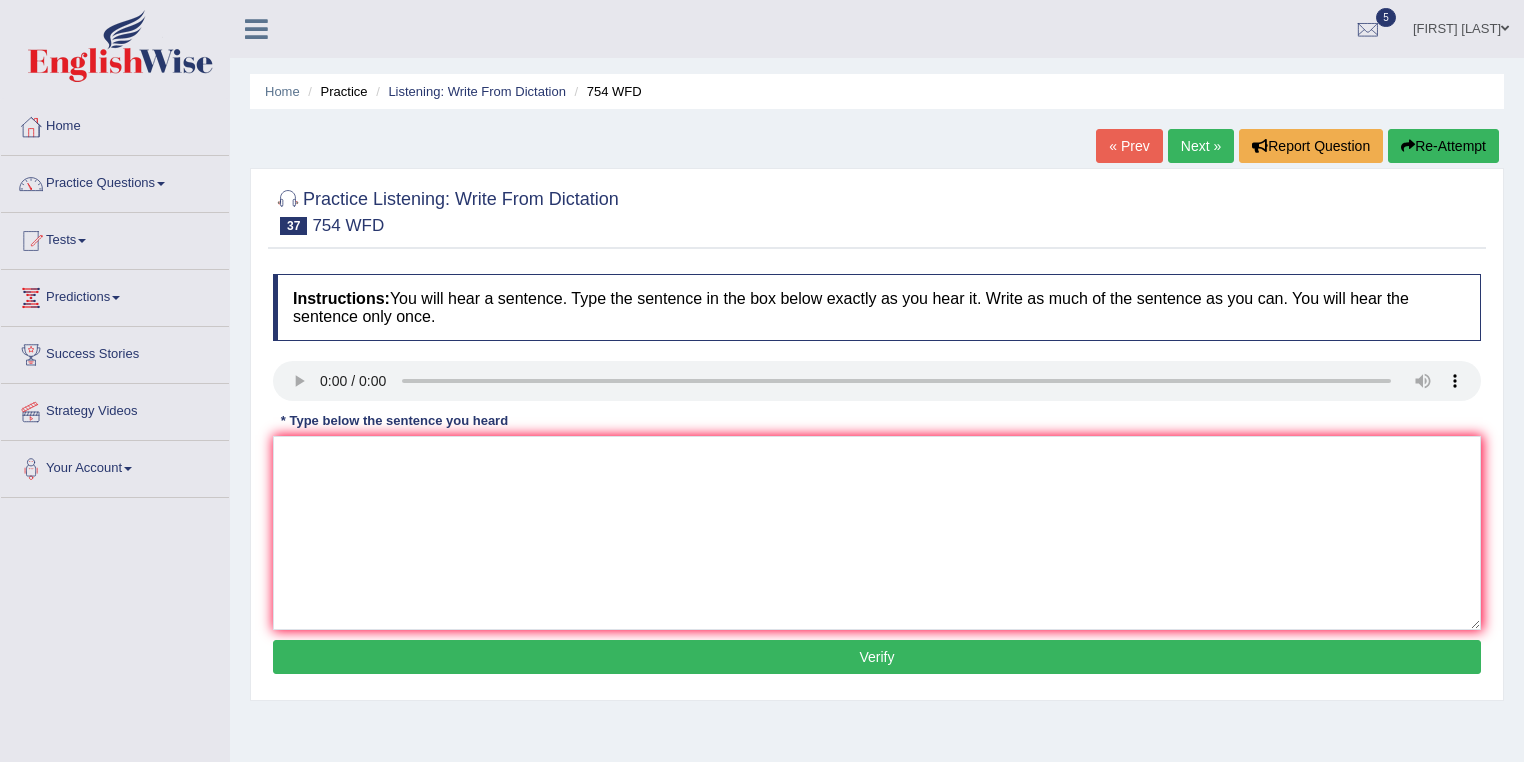 scroll, scrollTop: 0, scrollLeft: 0, axis: both 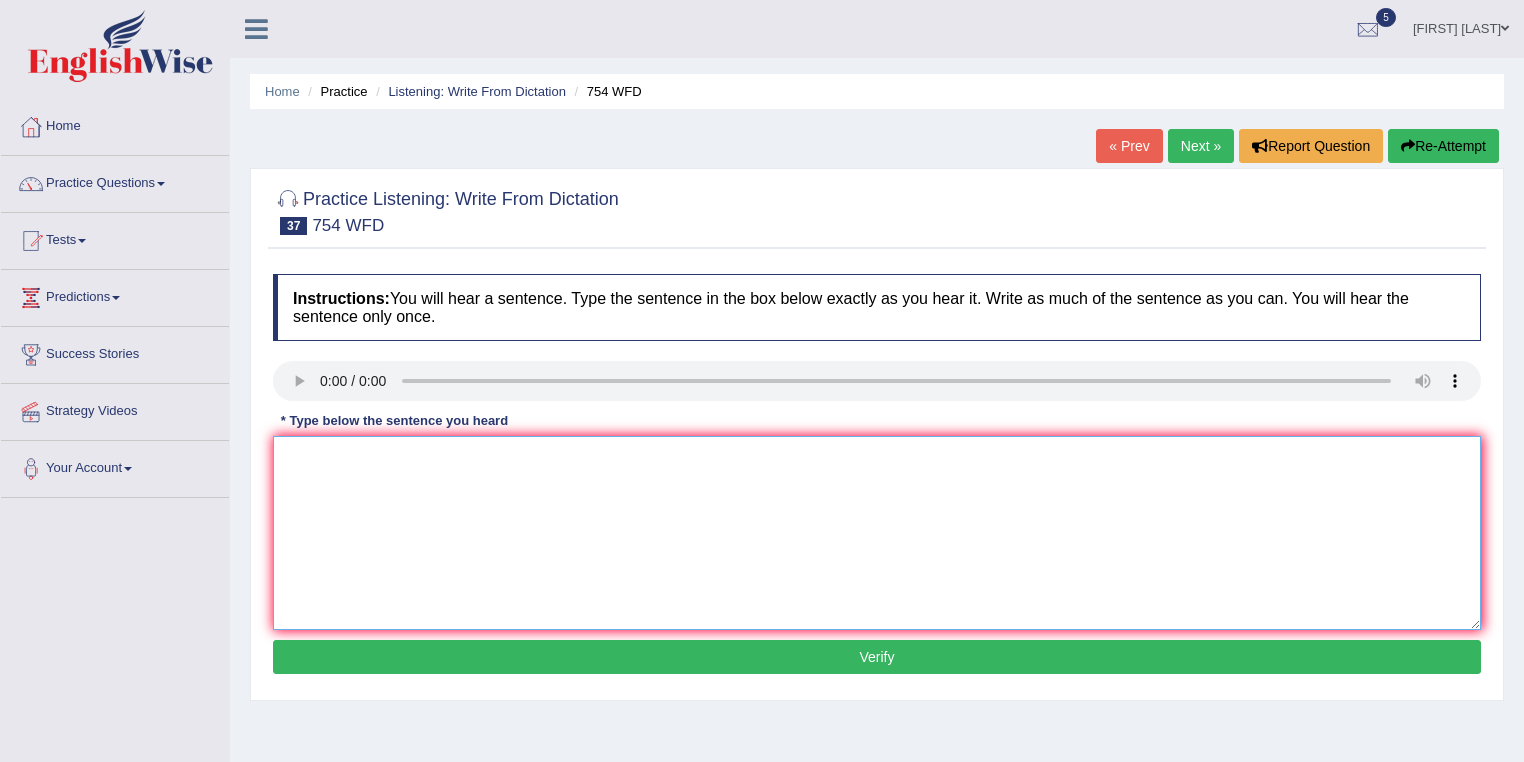 click at bounding box center [877, 533] 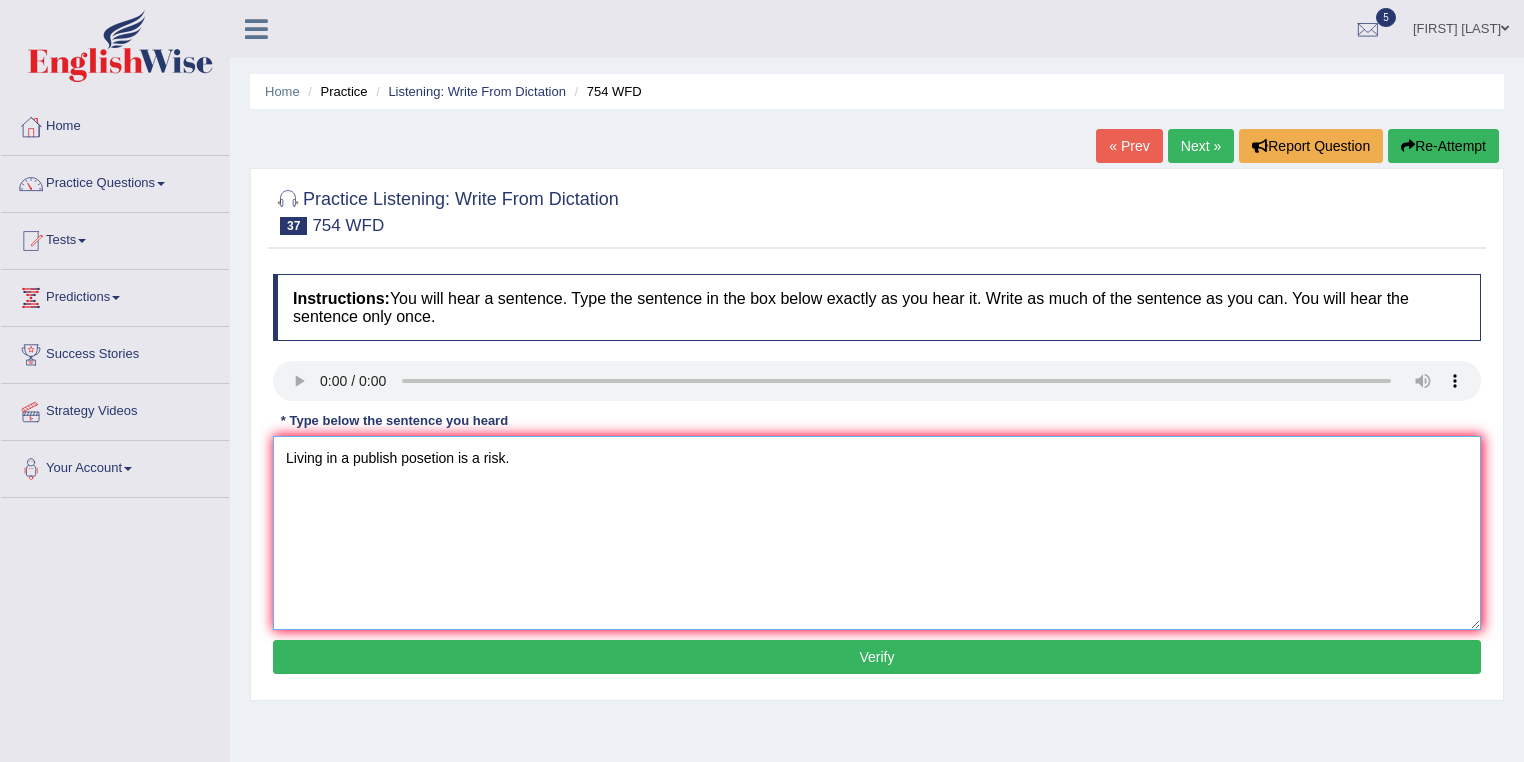 type on "Living in a publish posetion is a risk." 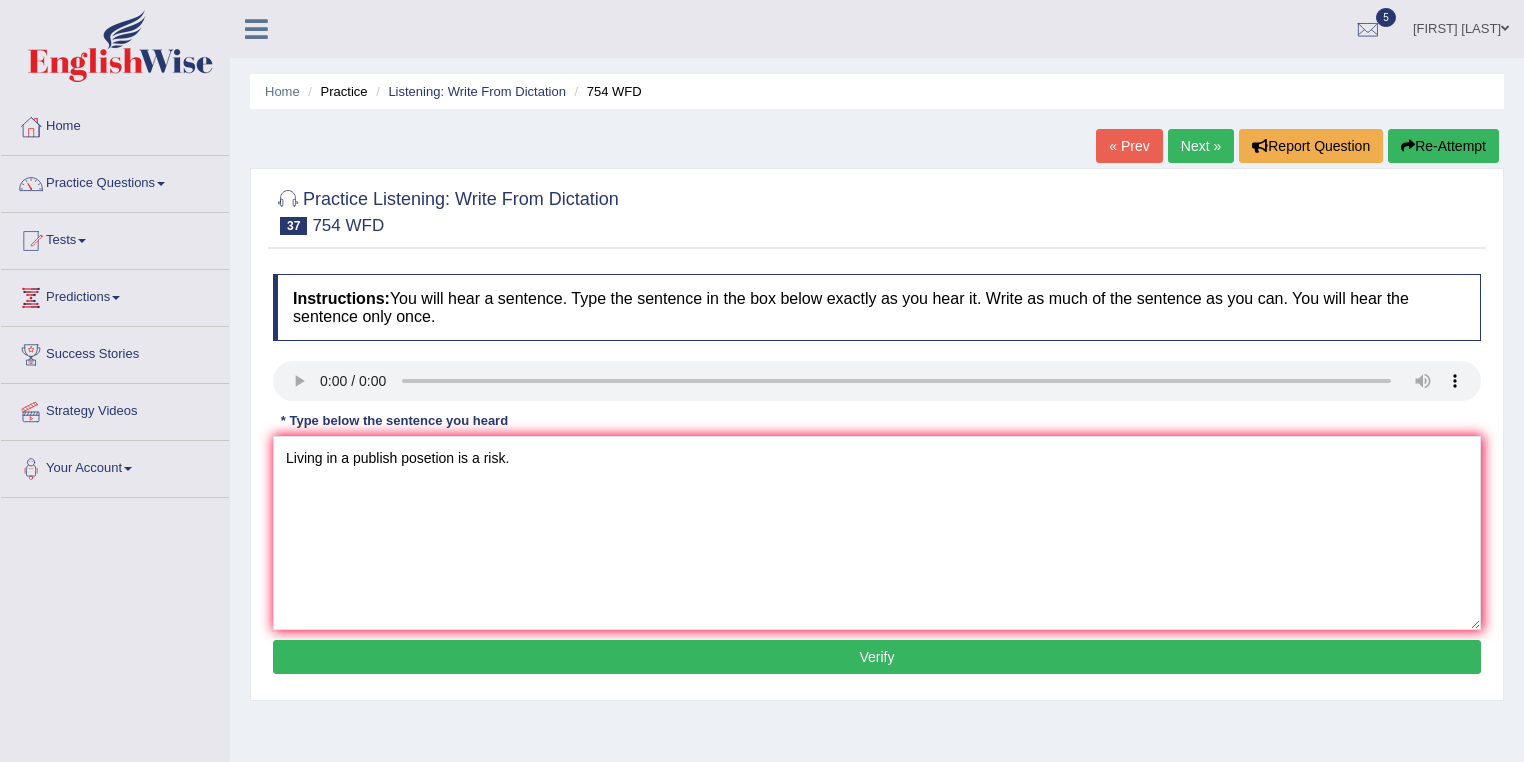 click on "Verify" at bounding box center (877, 657) 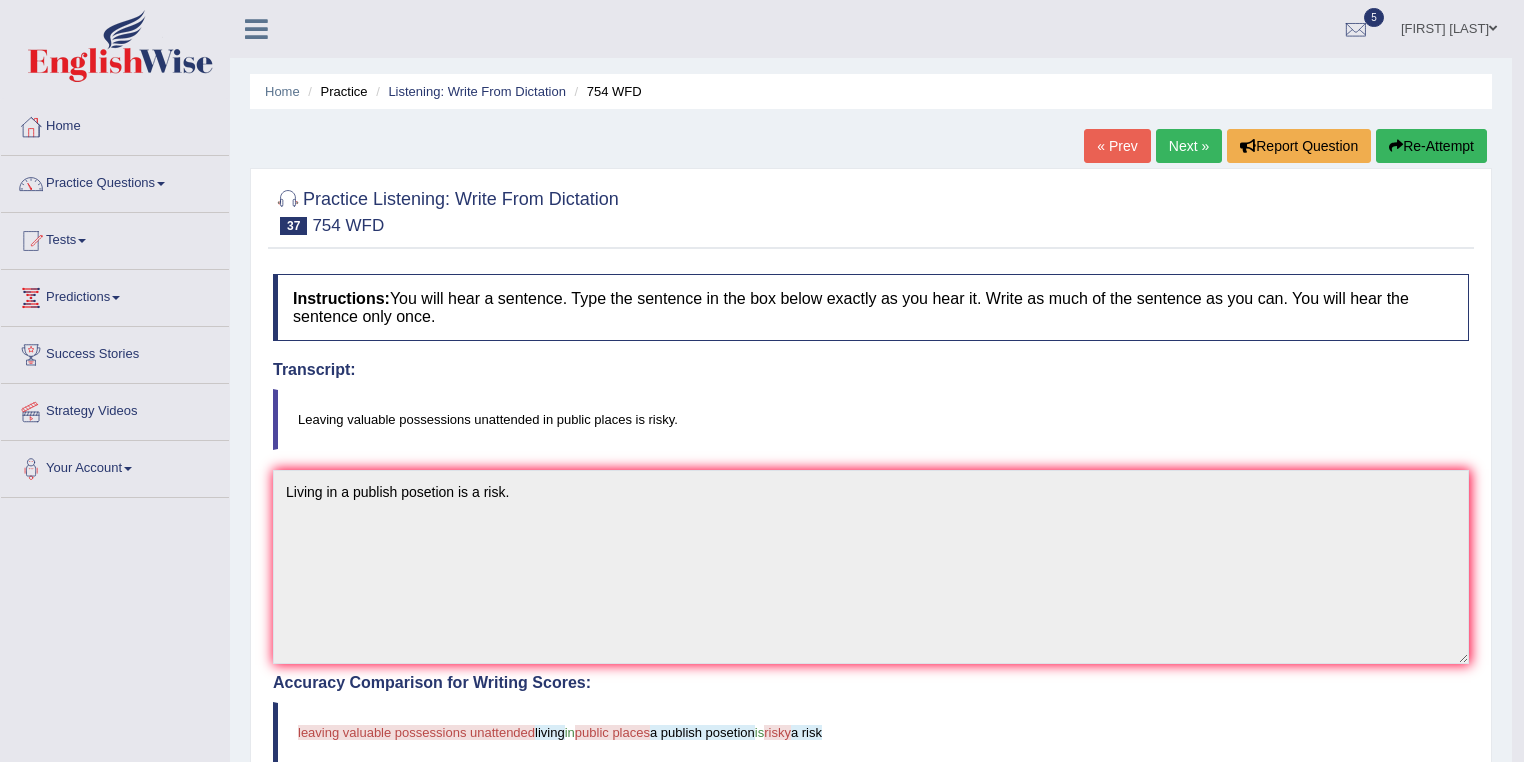 scroll, scrollTop: 0, scrollLeft: 0, axis: both 